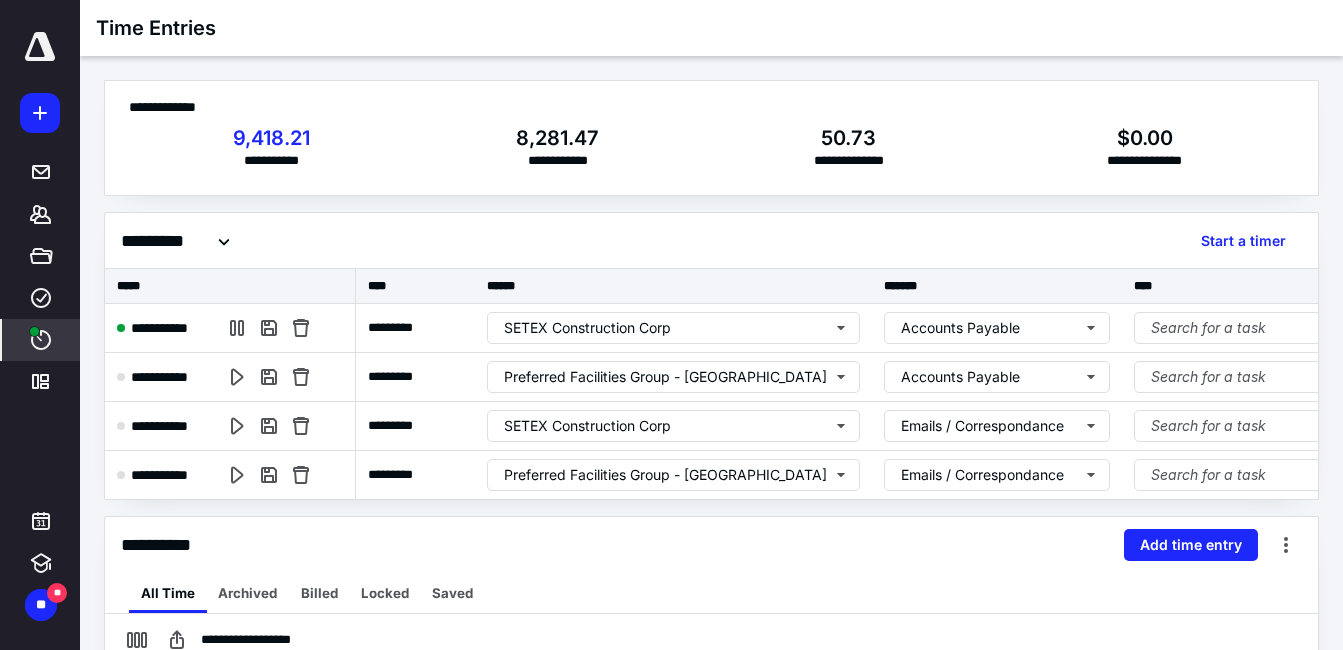 scroll, scrollTop: 0, scrollLeft: 0, axis: both 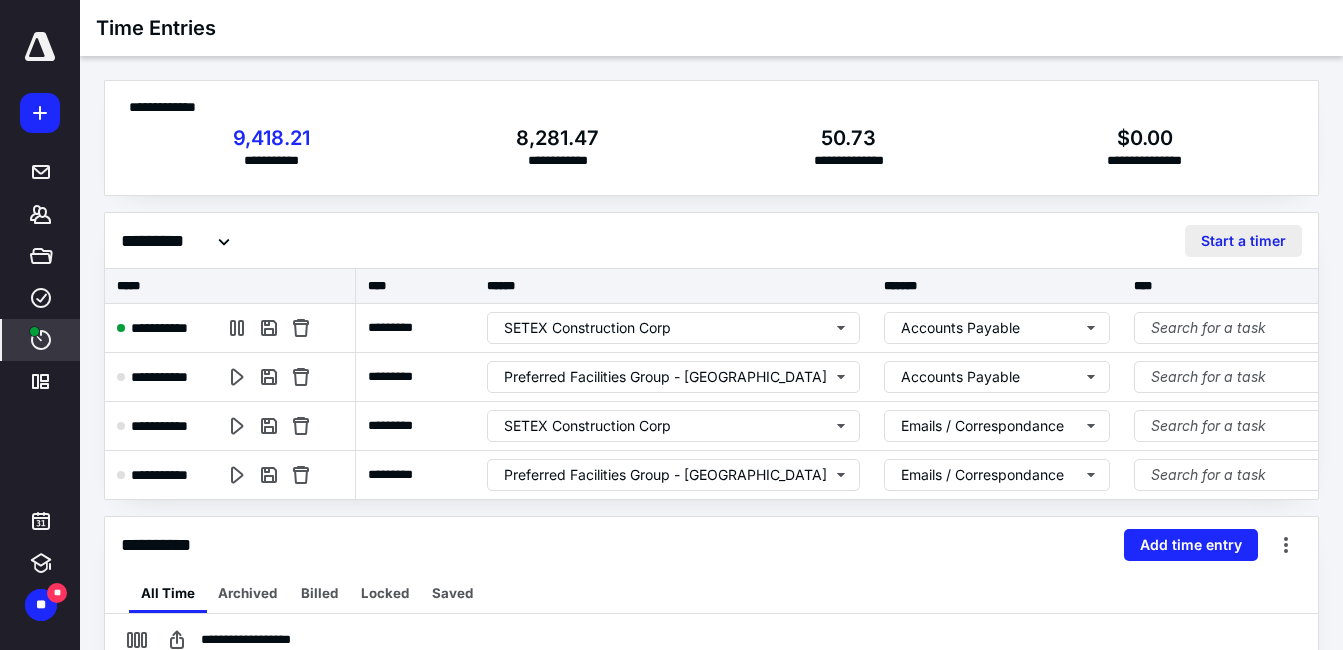 click on "Start a timer" at bounding box center [1243, 241] 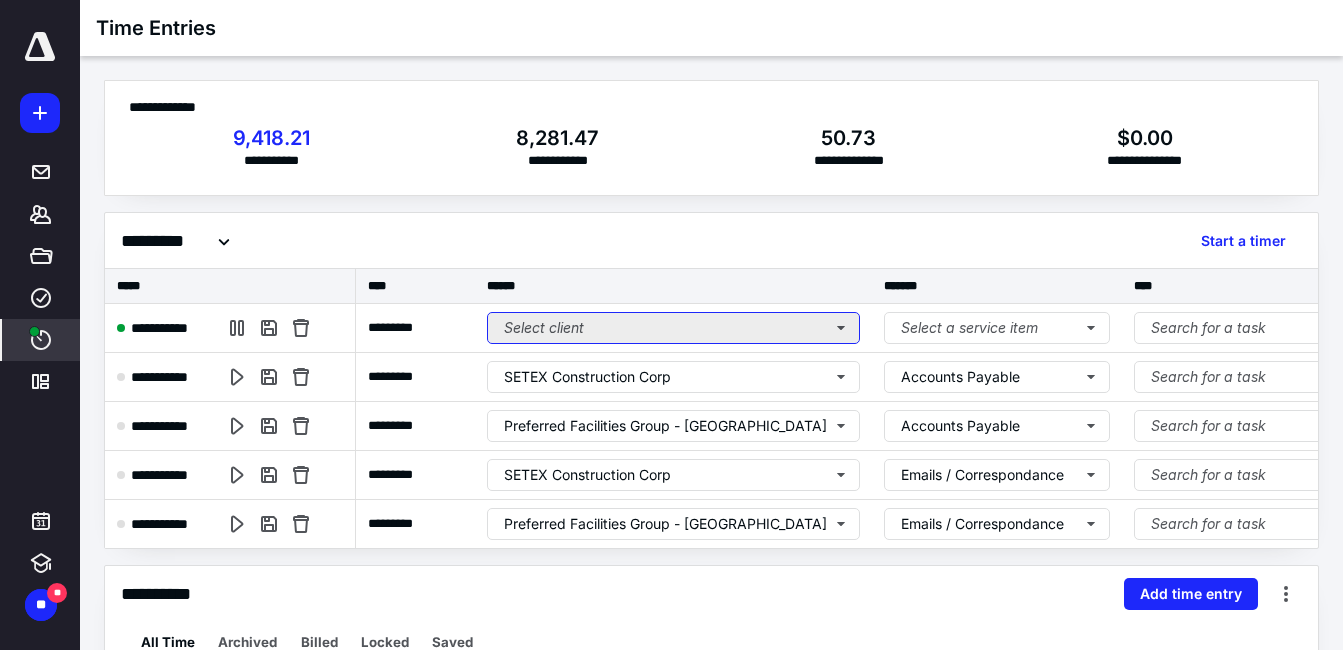 click on "Select client" at bounding box center (673, 328) 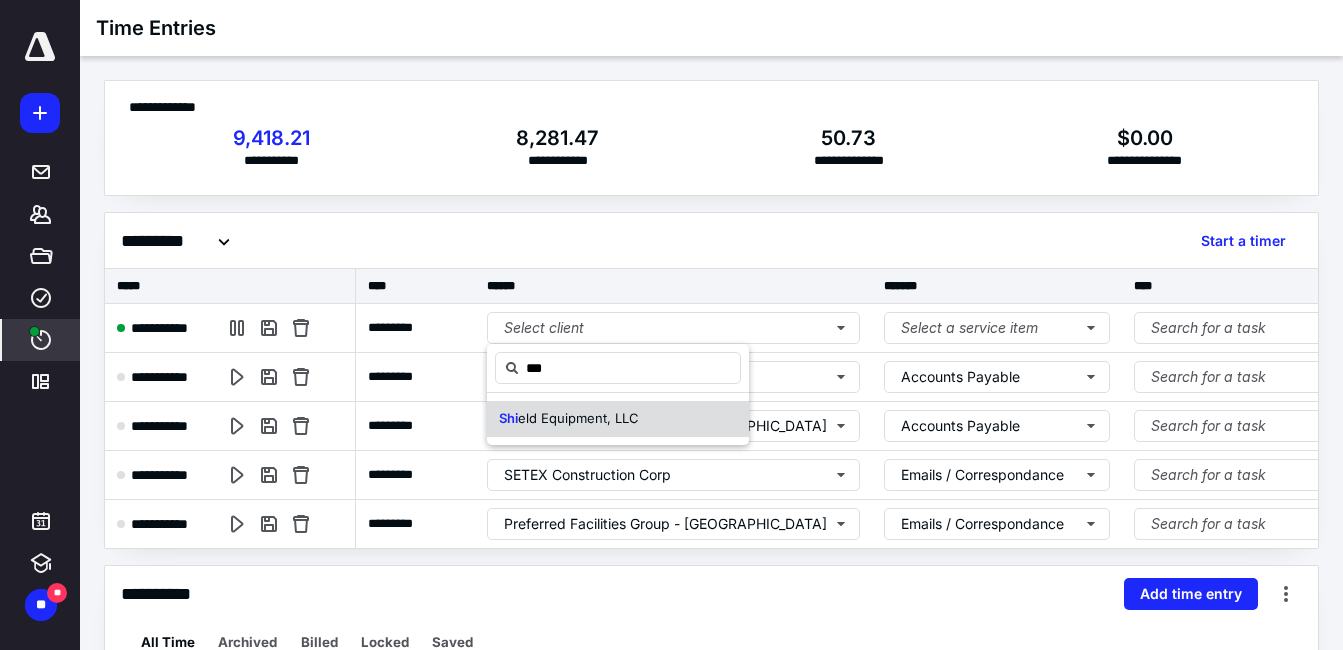 click on "eld Equipment, LLC" at bounding box center (578, 418) 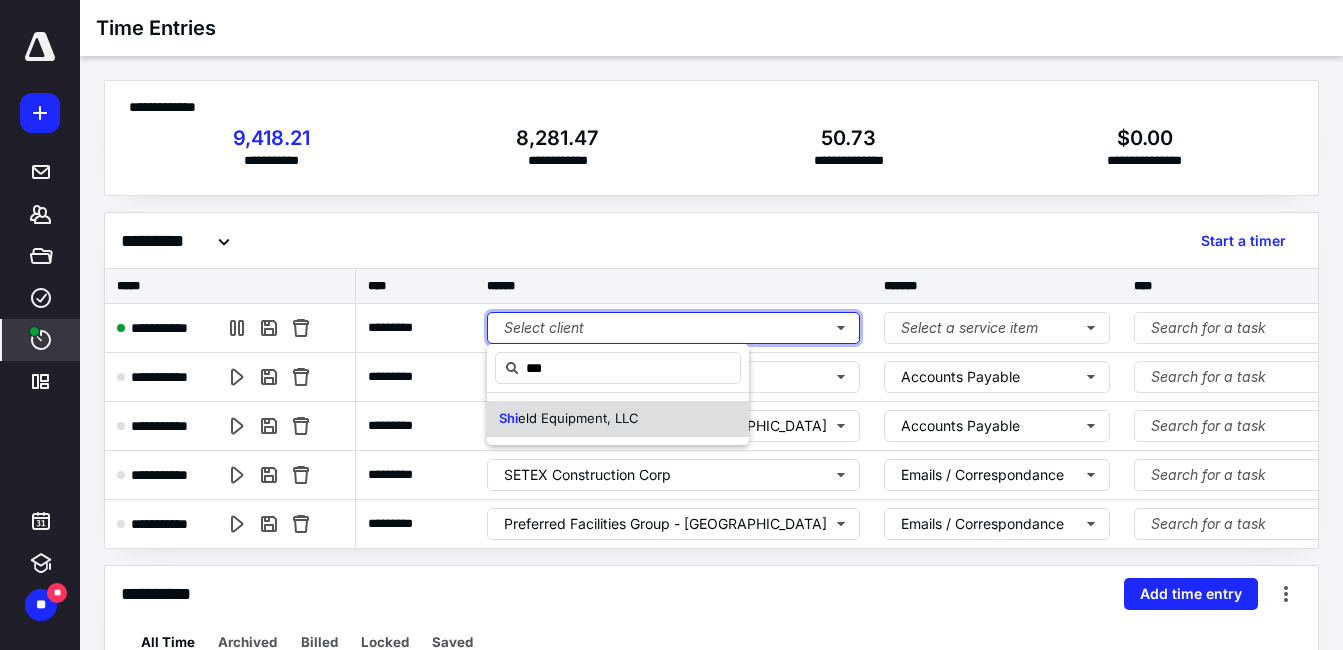 type 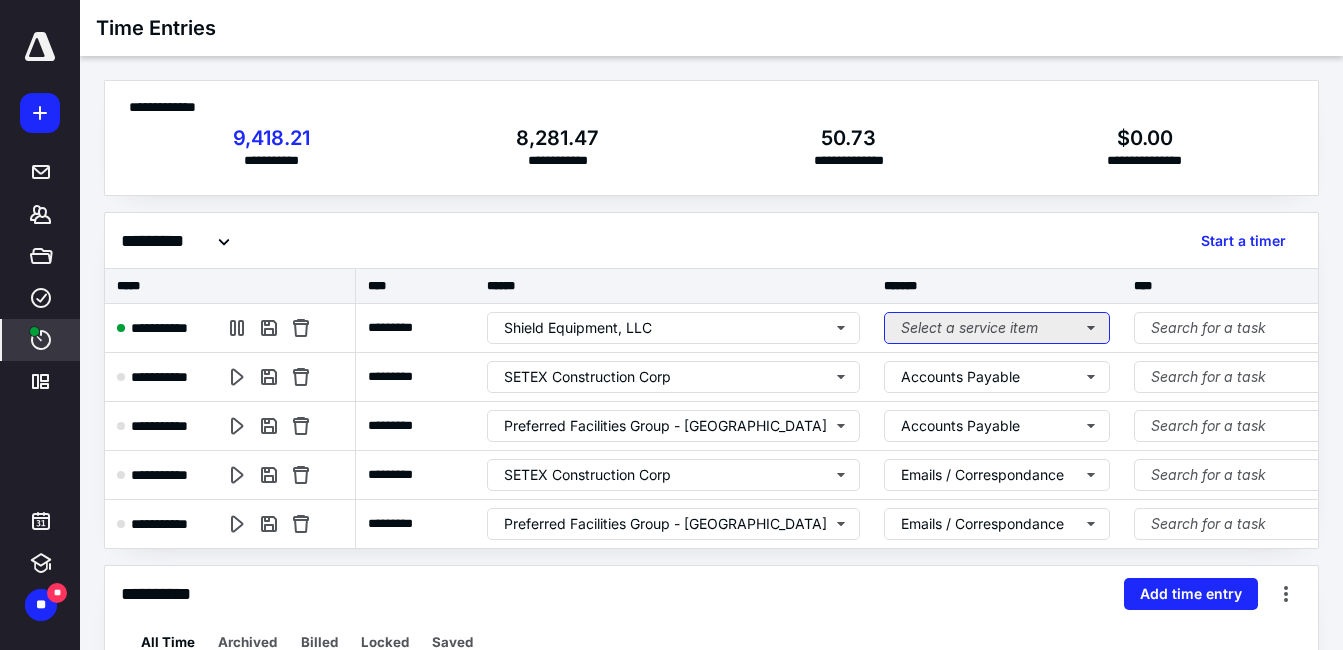 click on "Select a service item" at bounding box center [997, 328] 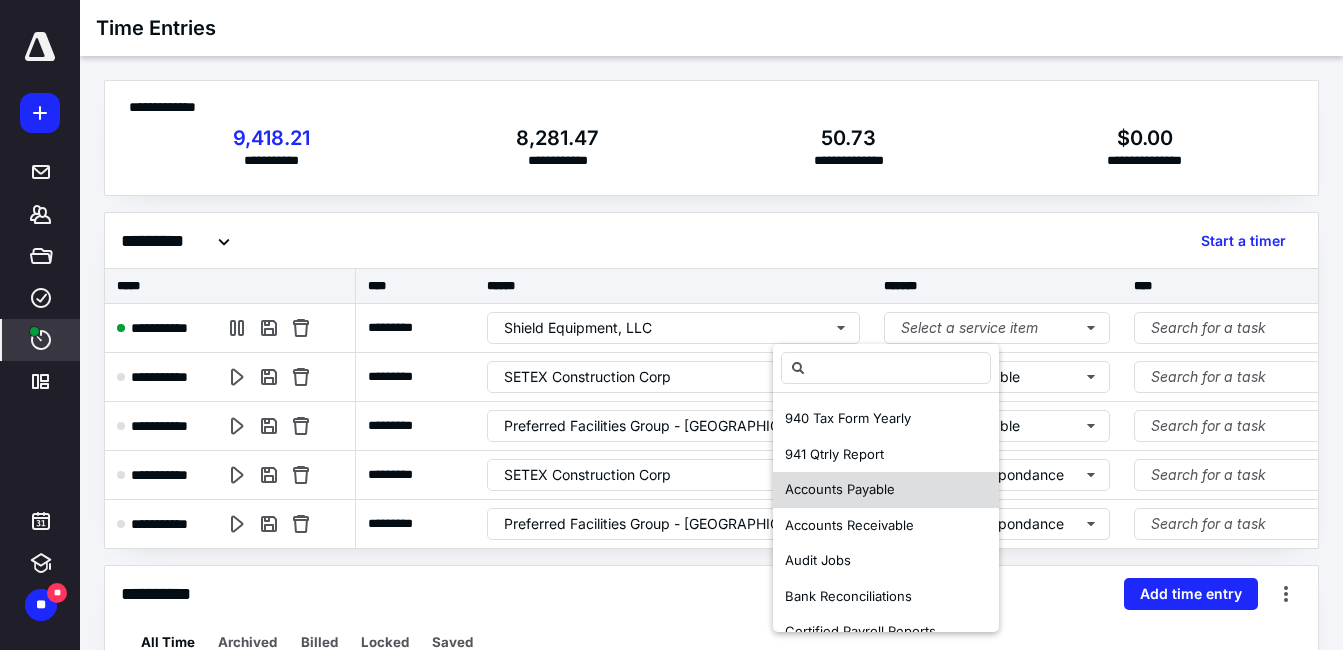 click on "Accounts Payable" at bounding box center (840, 489) 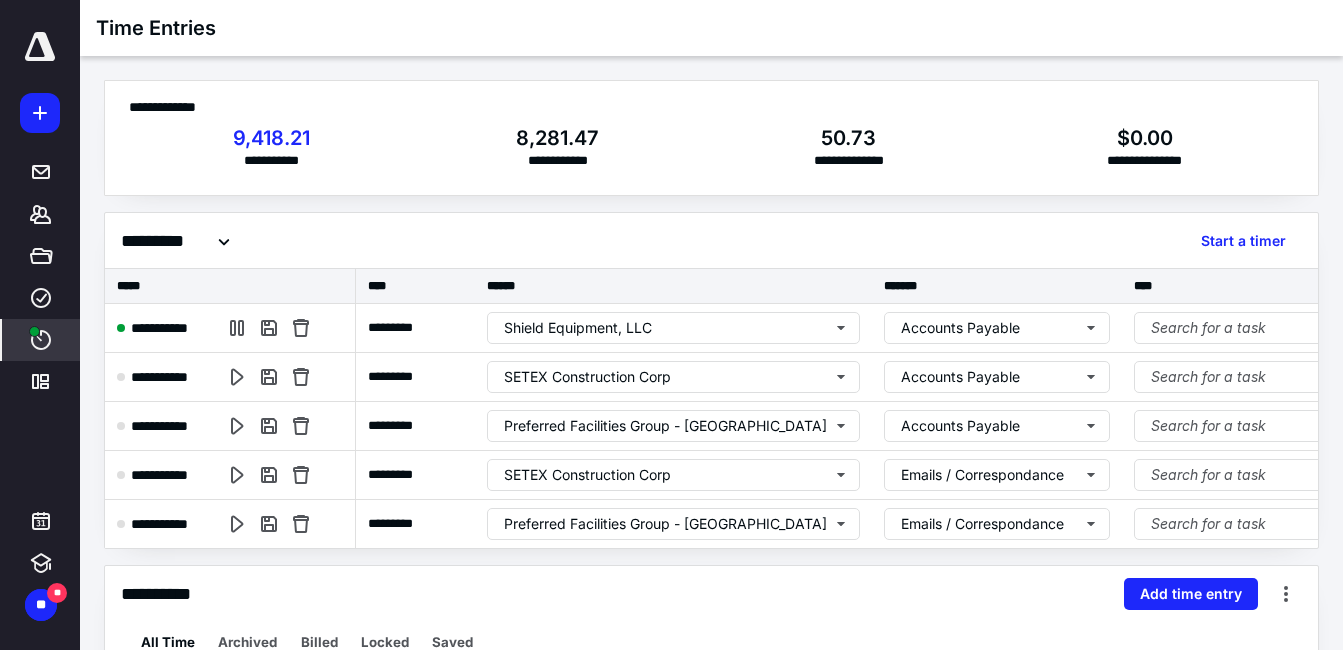 click on "********* Start a timer" at bounding box center [711, 241] 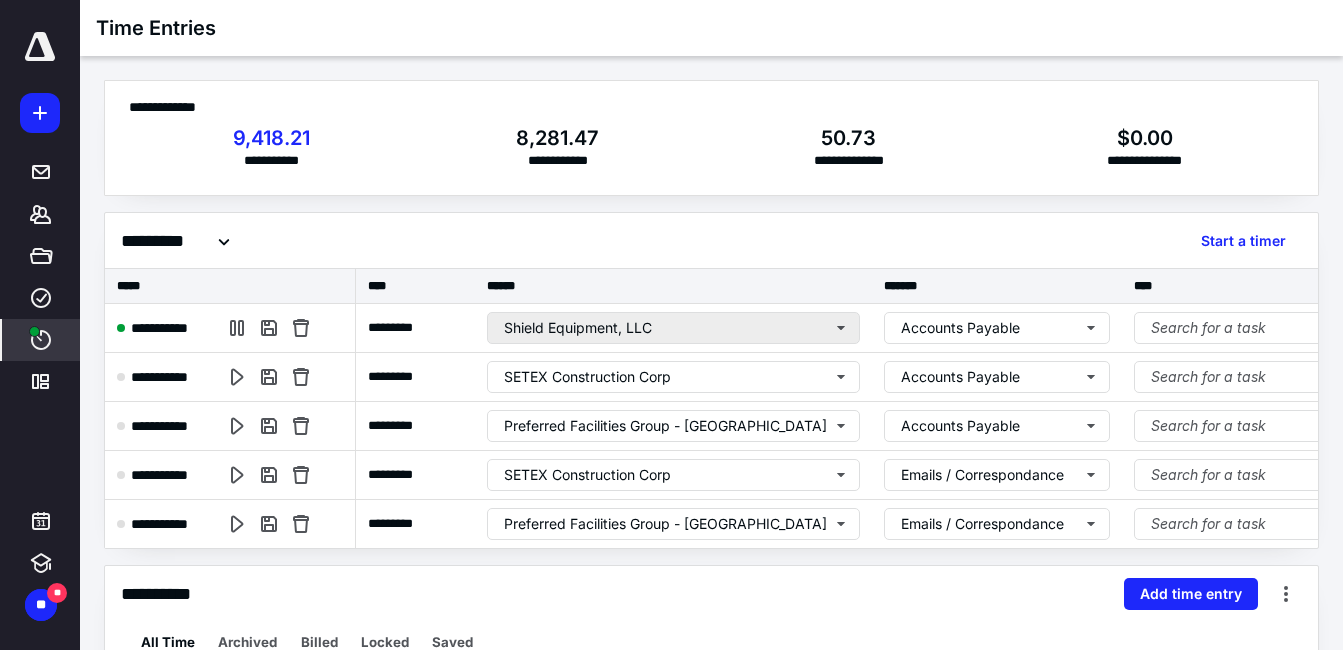 scroll, scrollTop: 15, scrollLeft: 0, axis: vertical 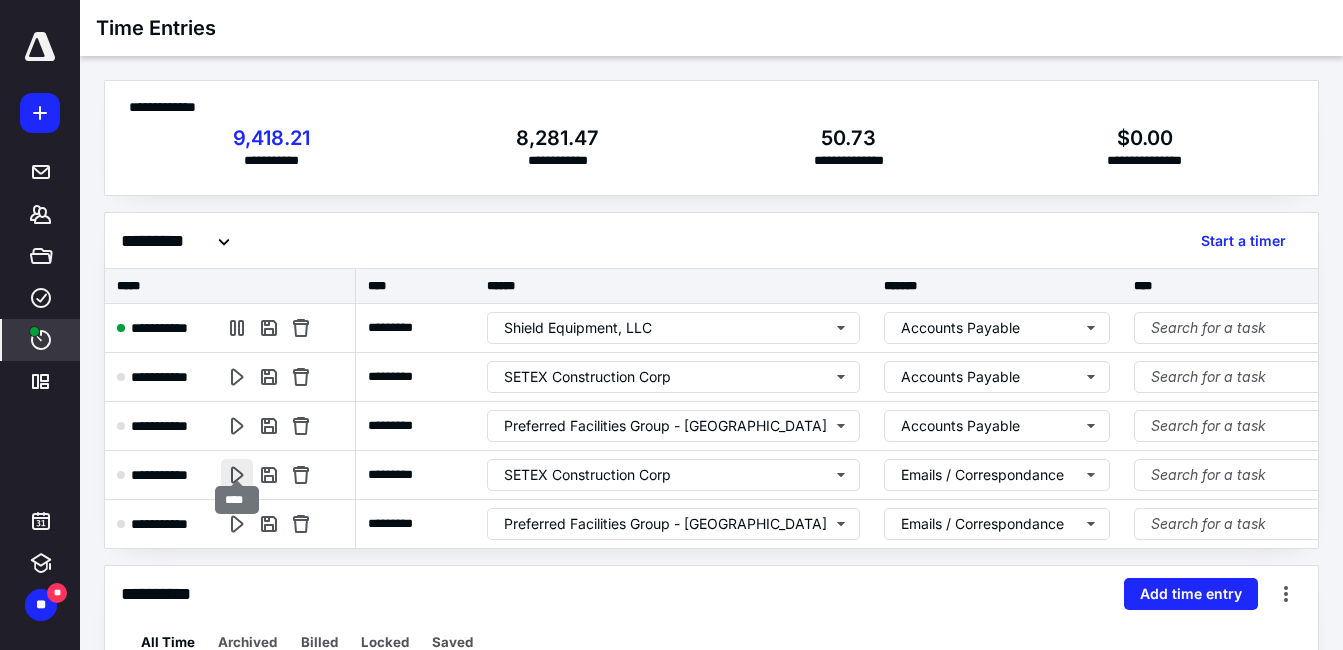 click at bounding box center [237, 475] 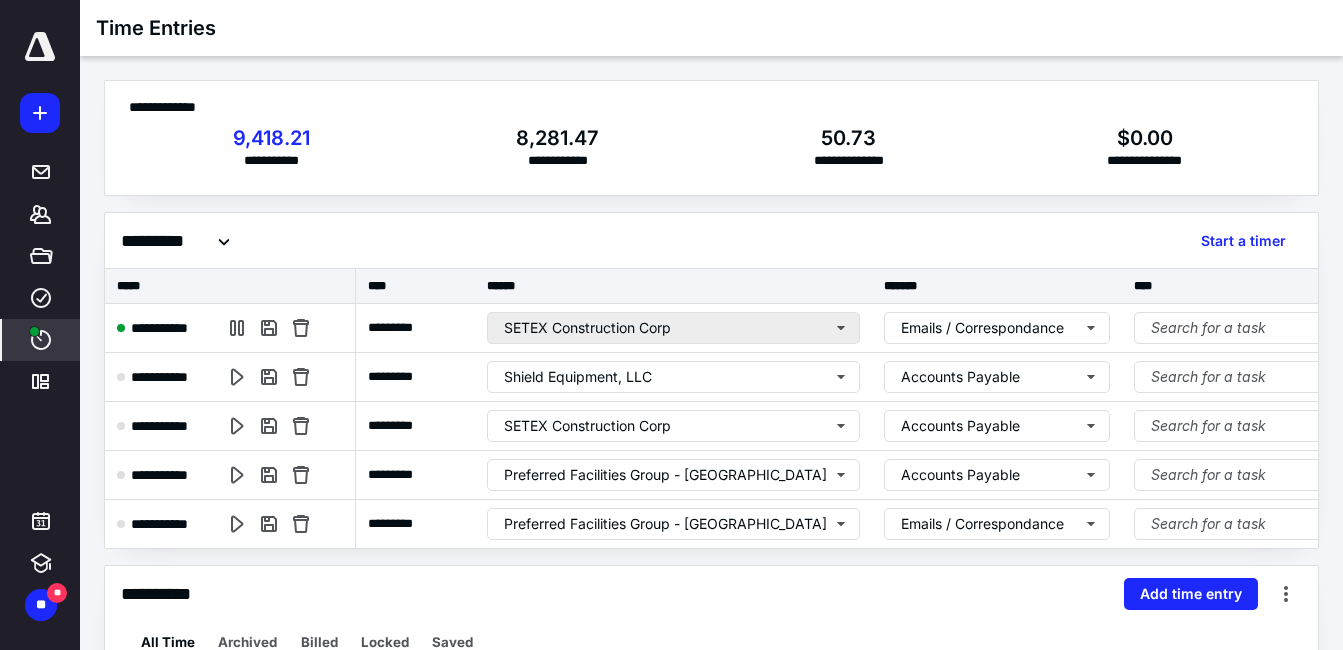 scroll, scrollTop: 0, scrollLeft: 0, axis: both 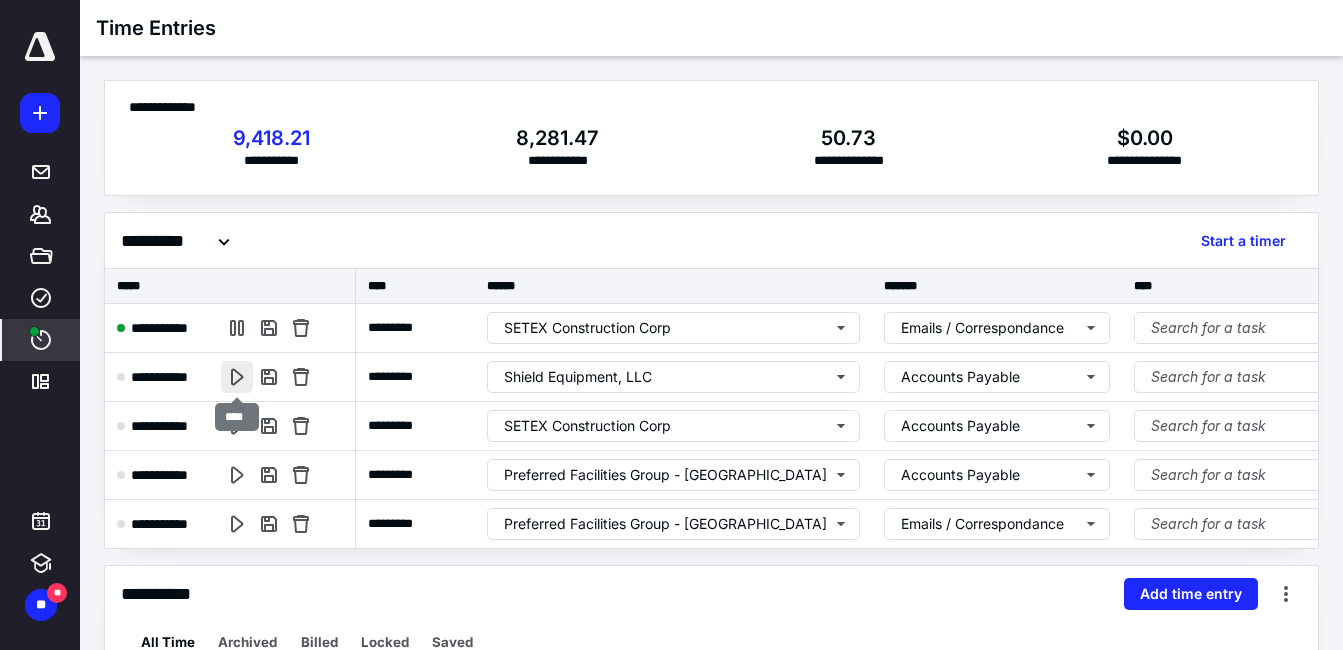 click at bounding box center (237, 377) 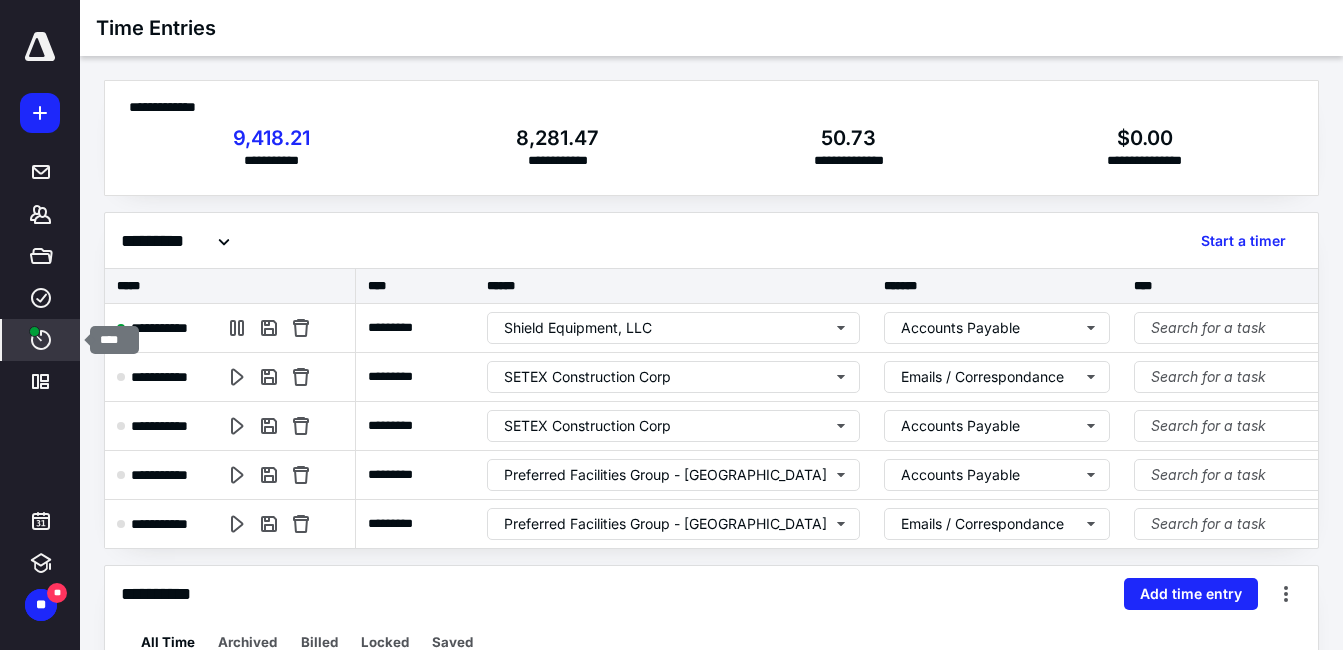 click 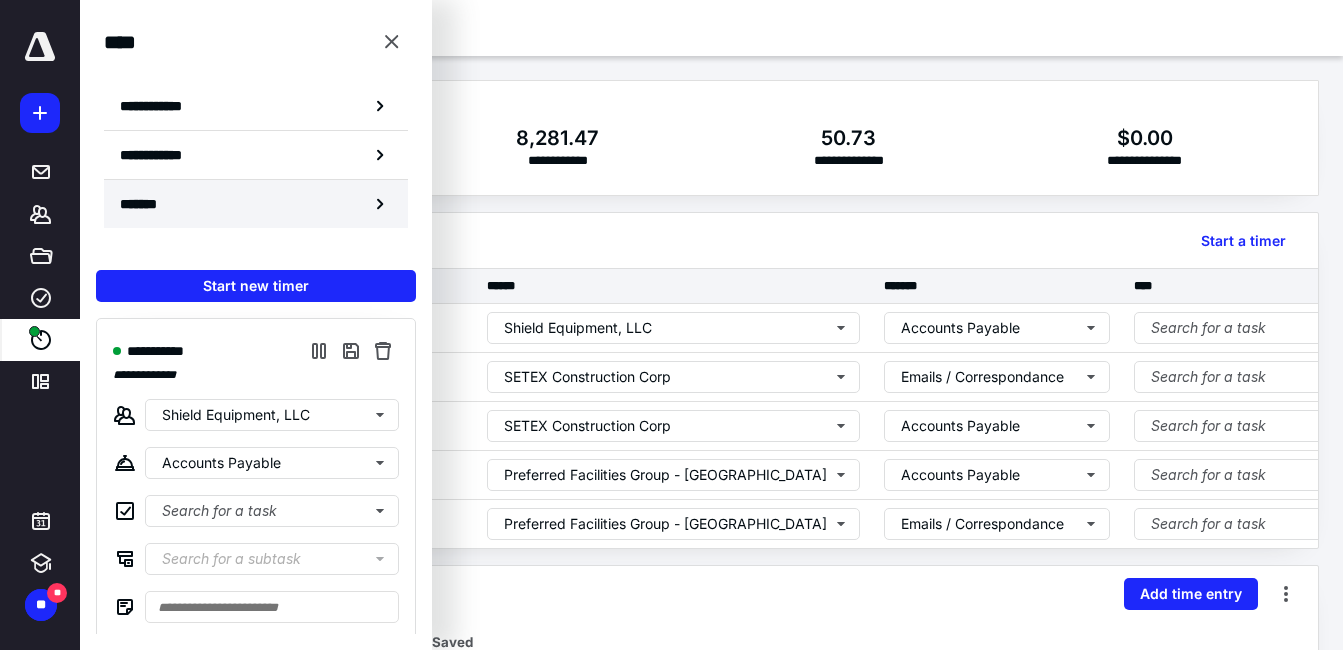 click on "*******" at bounding box center [256, 204] 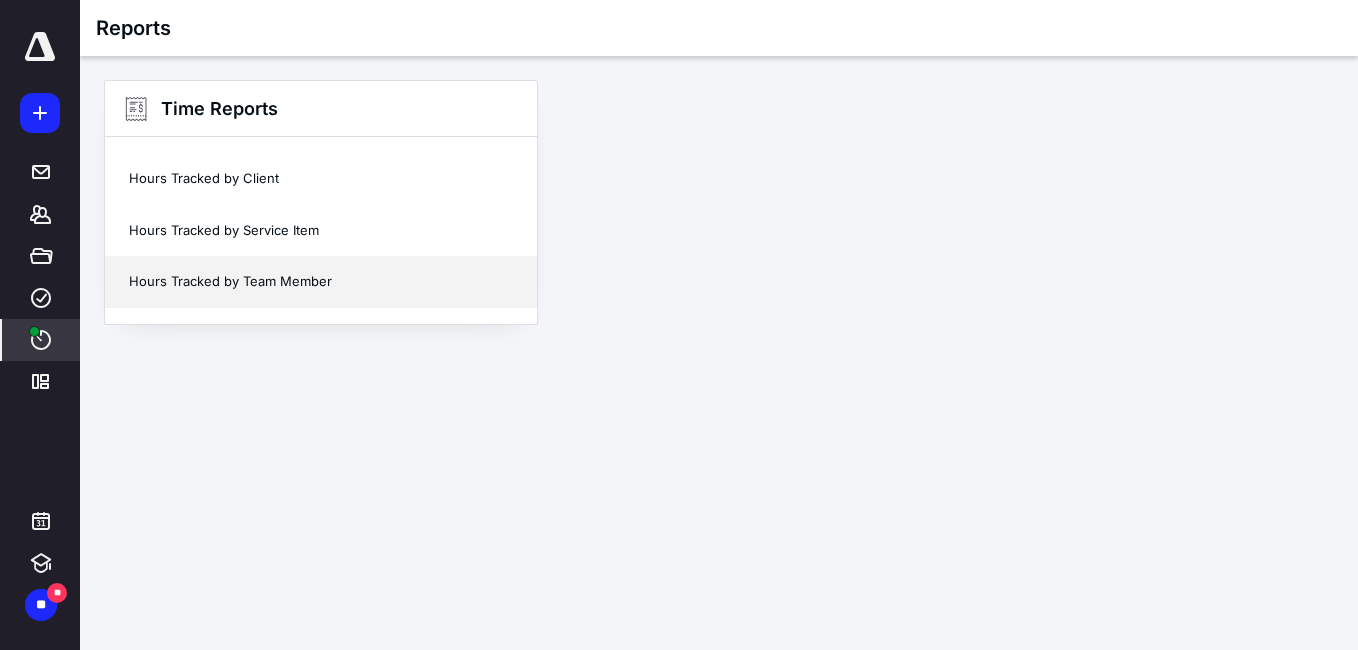 click on "Hours Tracked by Team Member" at bounding box center (321, 282) 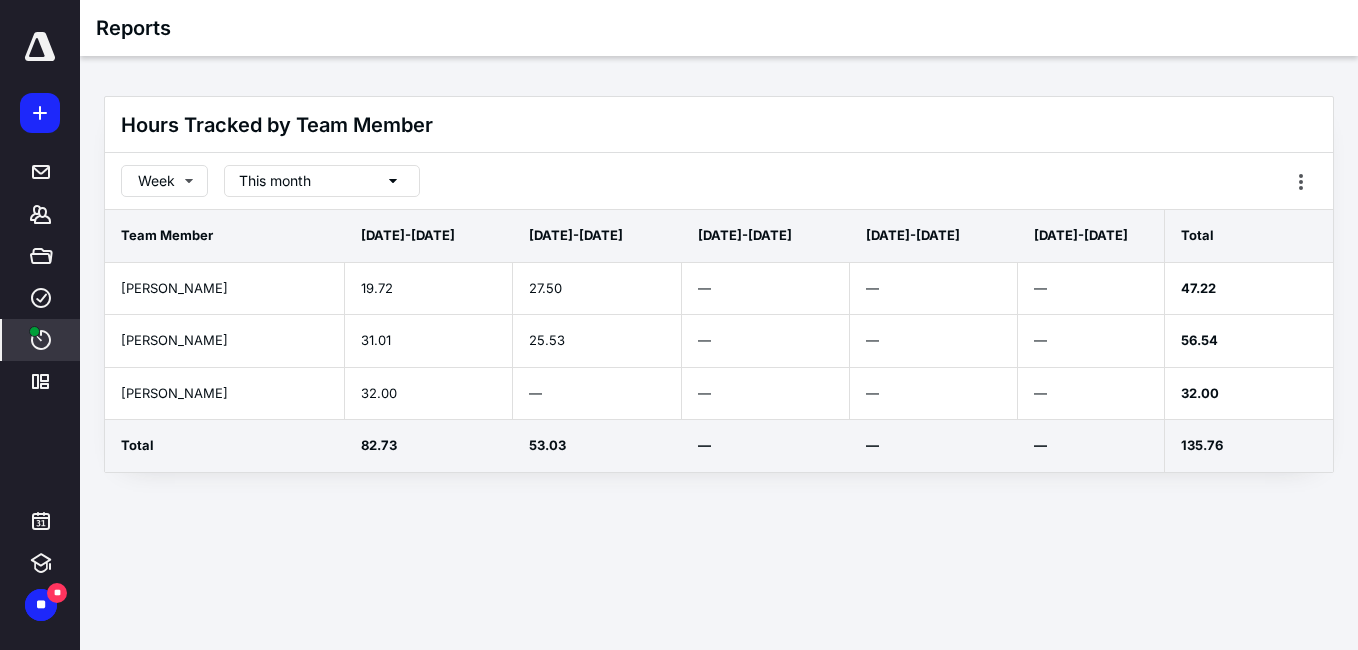 click on "Hours Tracked by Team Member" at bounding box center (719, 125) 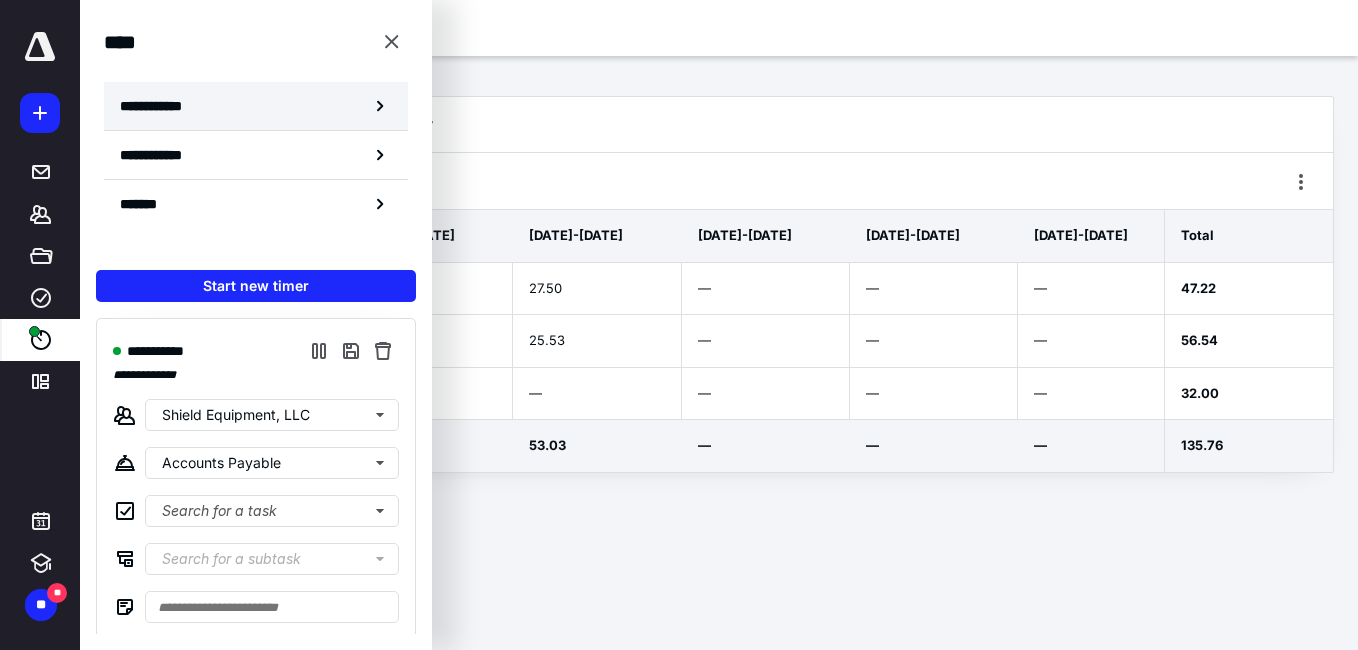 click on "**********" at bounding box center (162, 106) 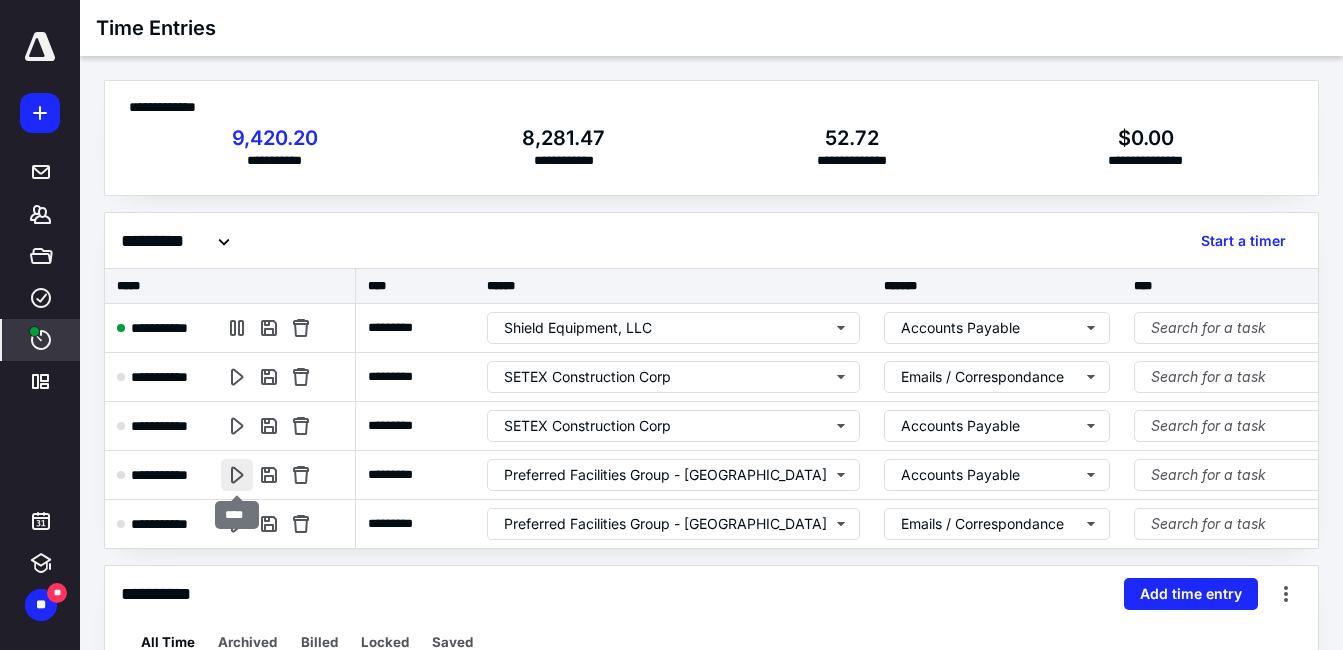 click at bounding box center (237, 475) 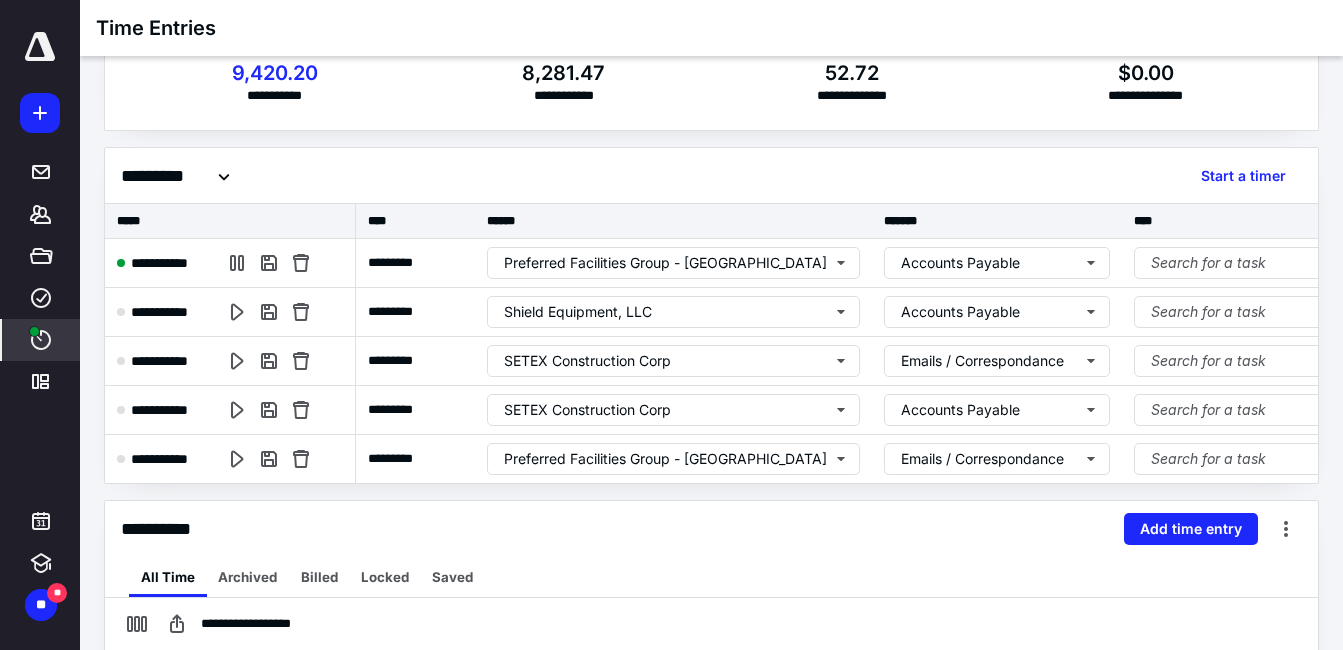 scroll, scrollTop: 100, scrollLeft: 0, axis: vertical 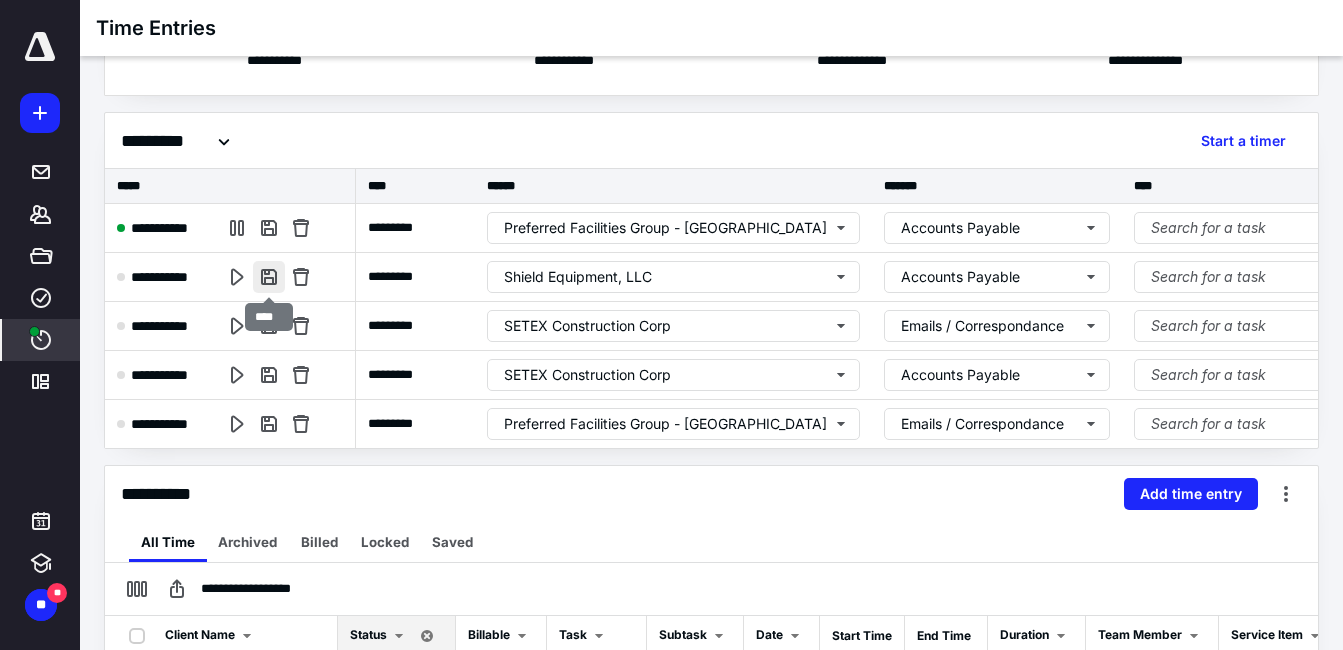 click at bounding box center (269, 277) 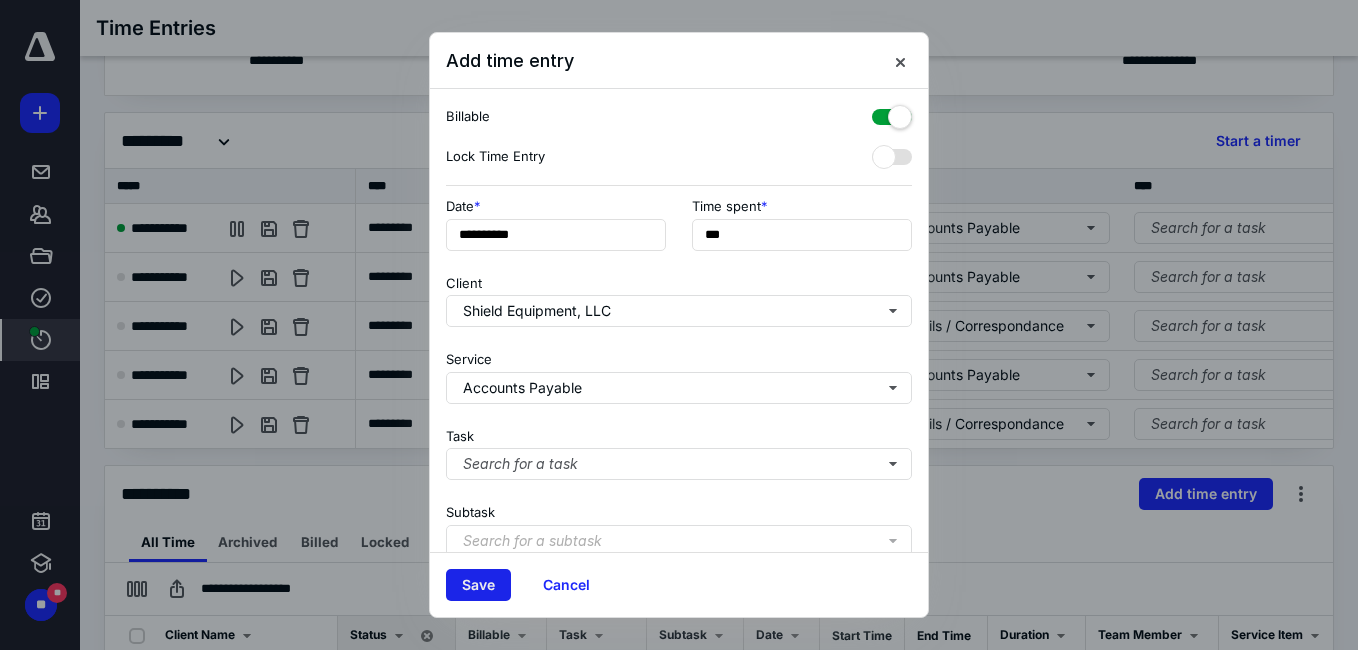 click on "Save" at bounding box center [478, 585] 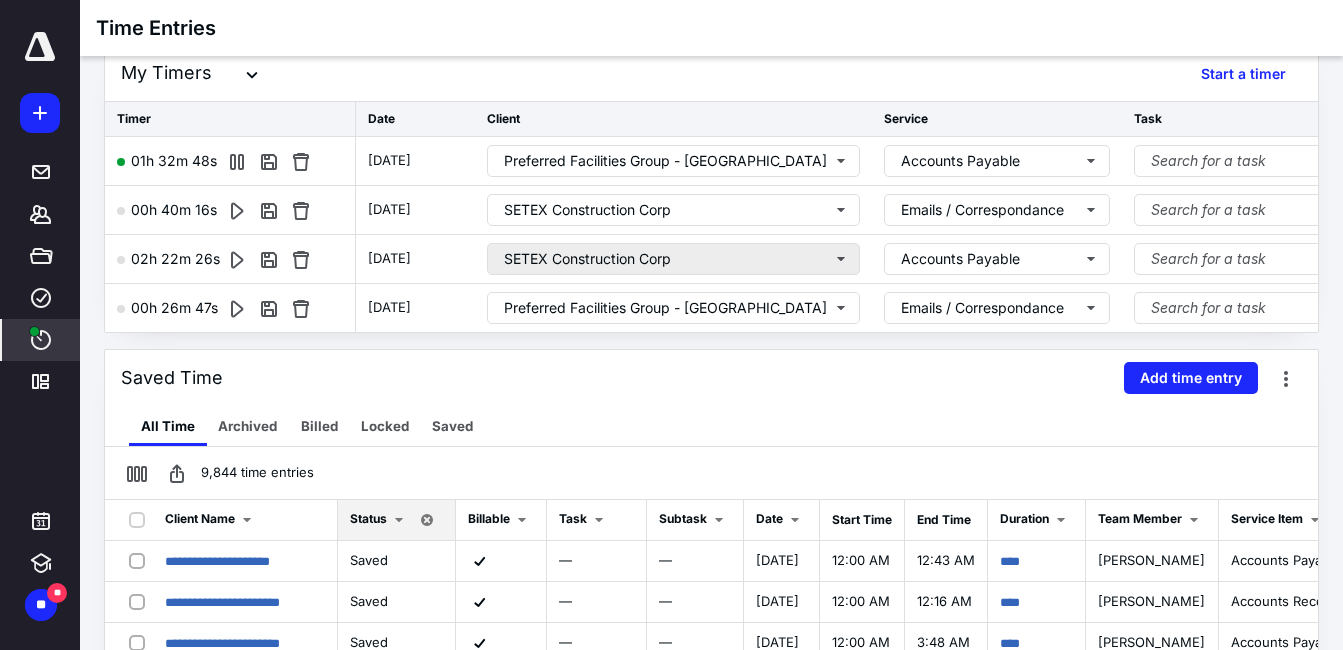 scroll, scrollTop: 200, scrollLeft: 0, axis: vertical 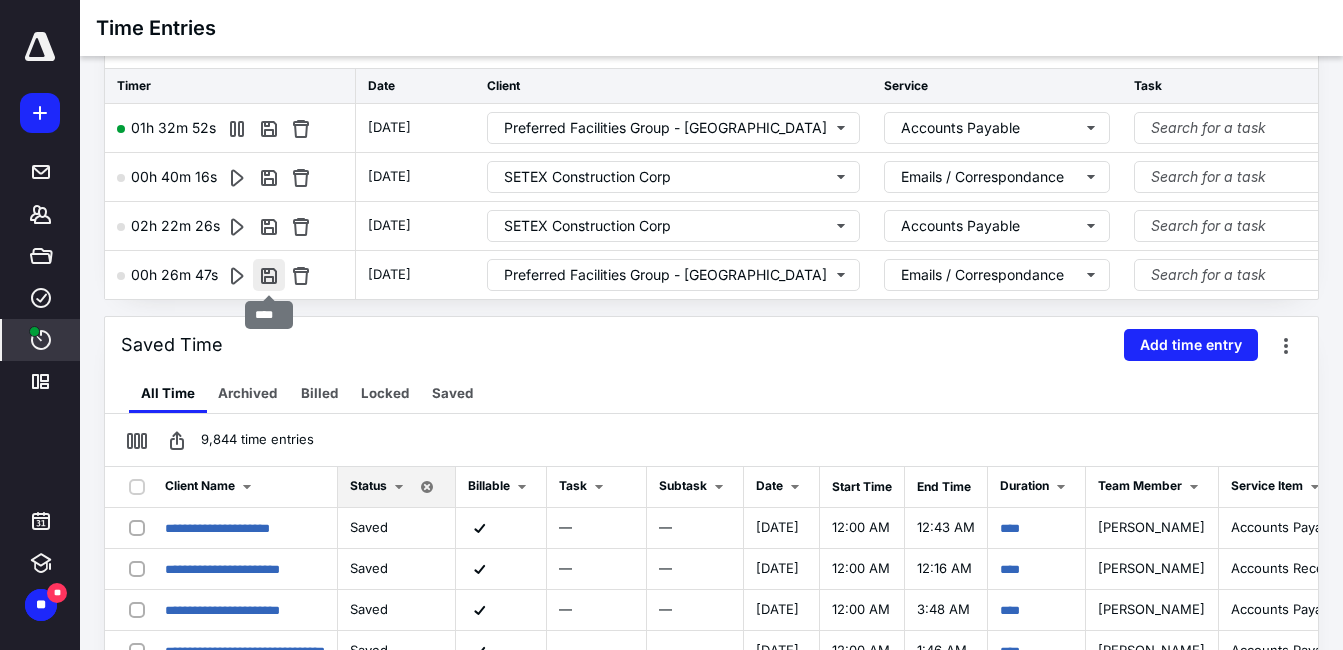 click at bounding box center [269, 275] 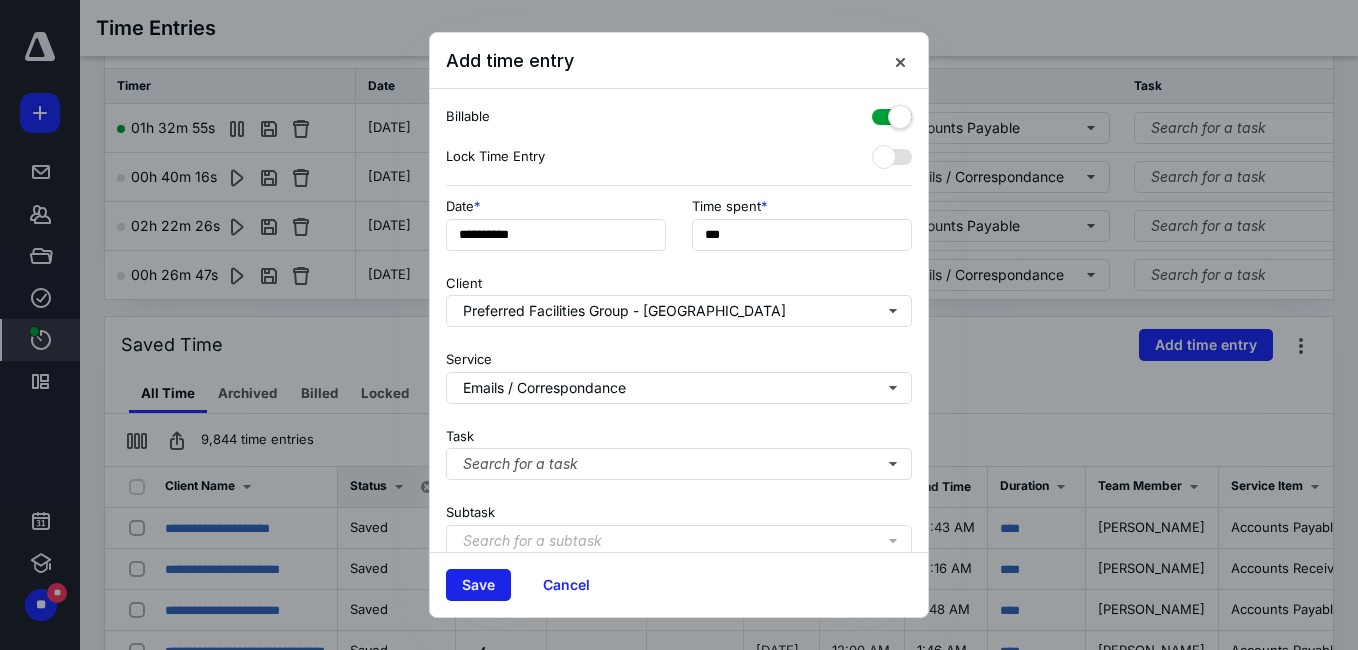 click on "Save" at bounding box center [478, 585] 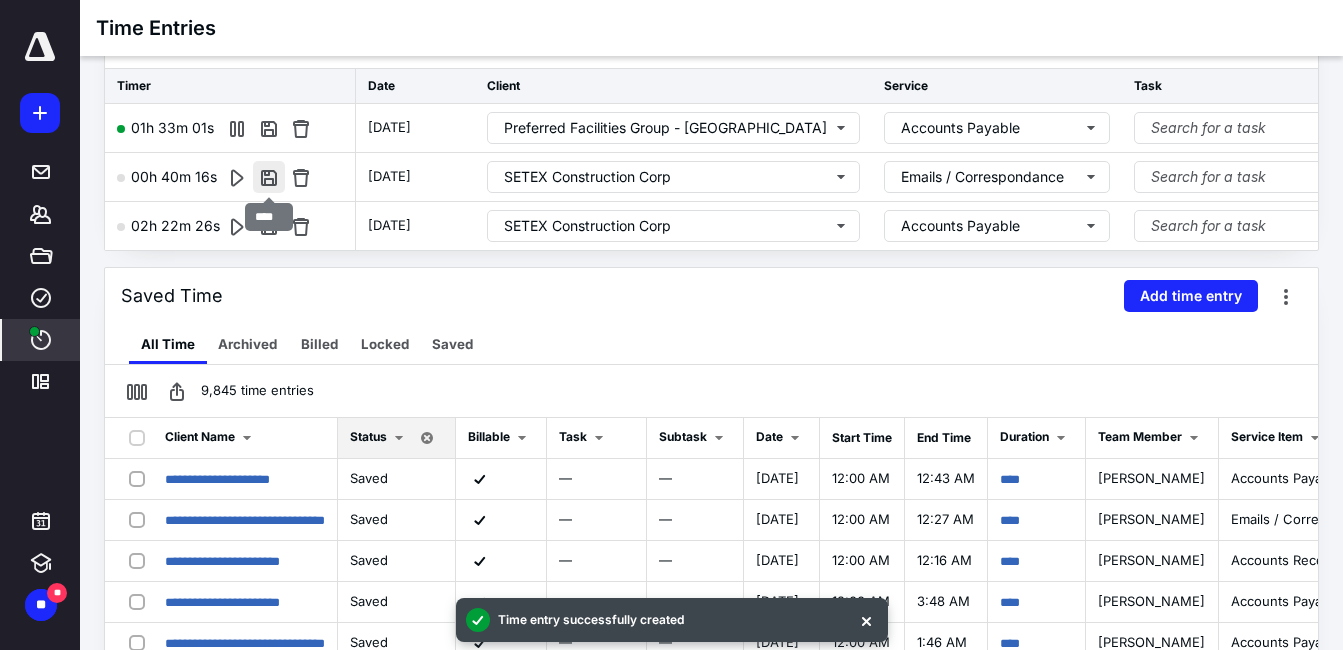 click at bounding box center [269, 177] 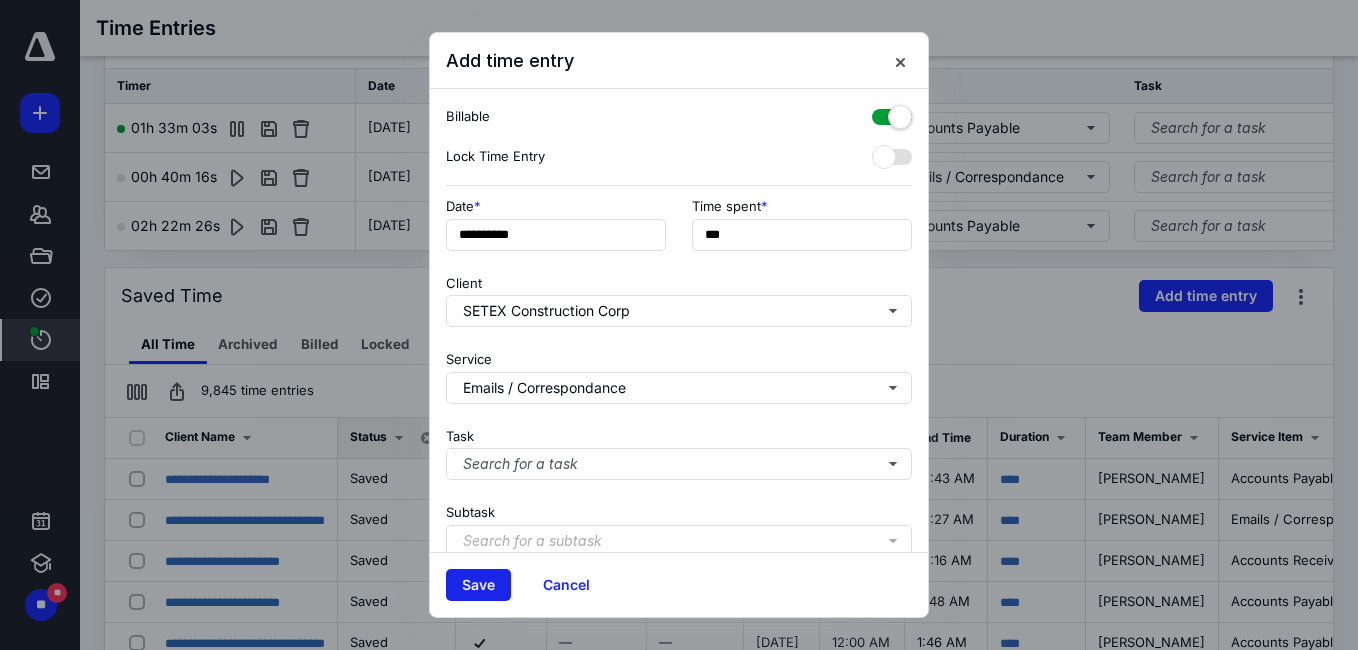 click on "Save" at bounding box center (478, 585) 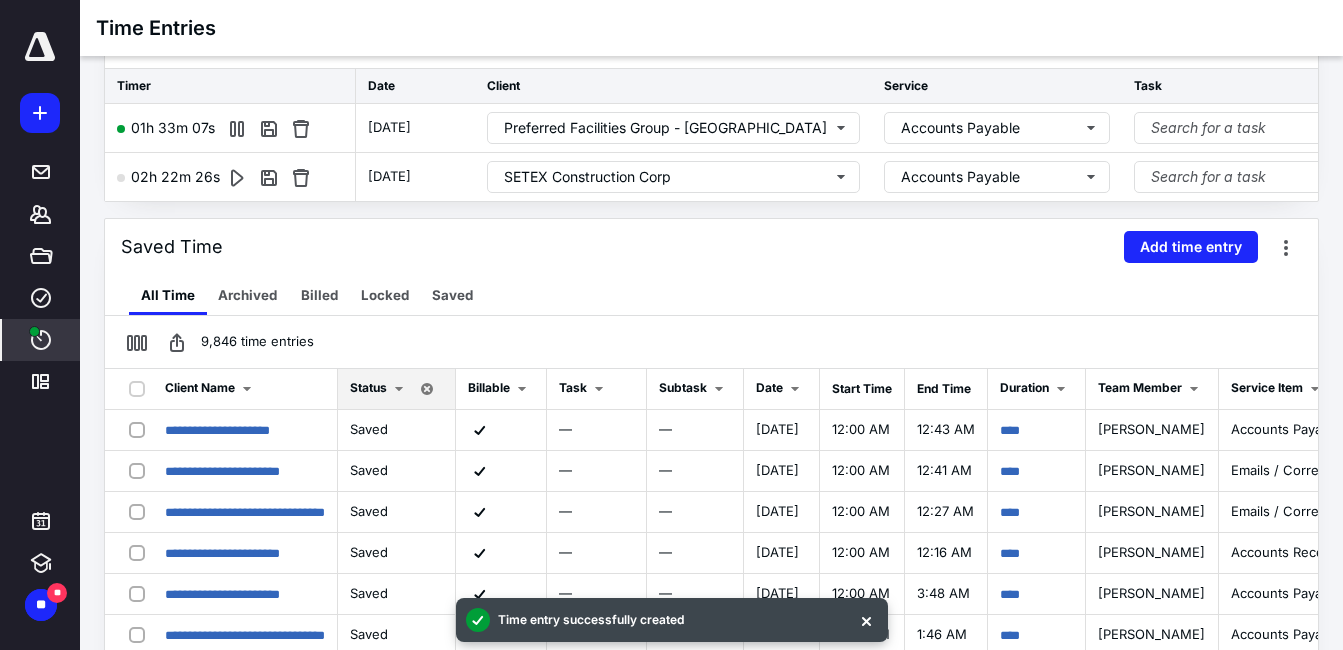 scroll, scrollTop: 0, scrollLeft: 593, axis: horizontal 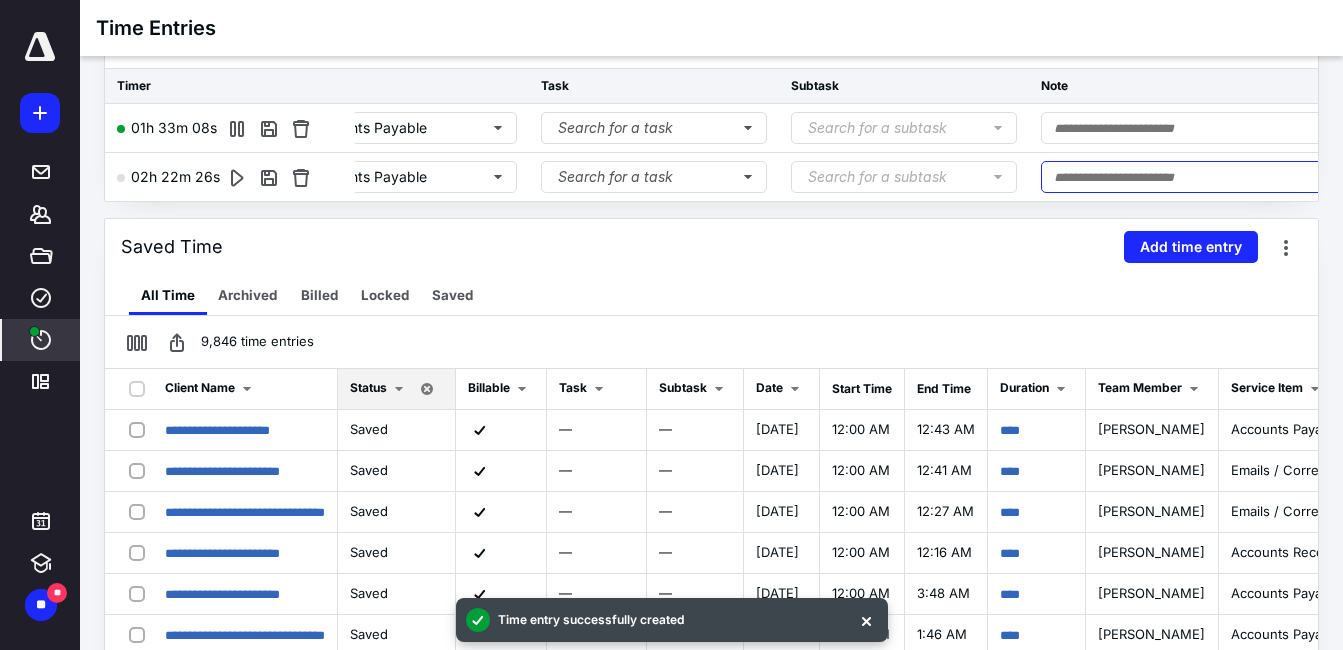 click at bounding box center [1229, 177] 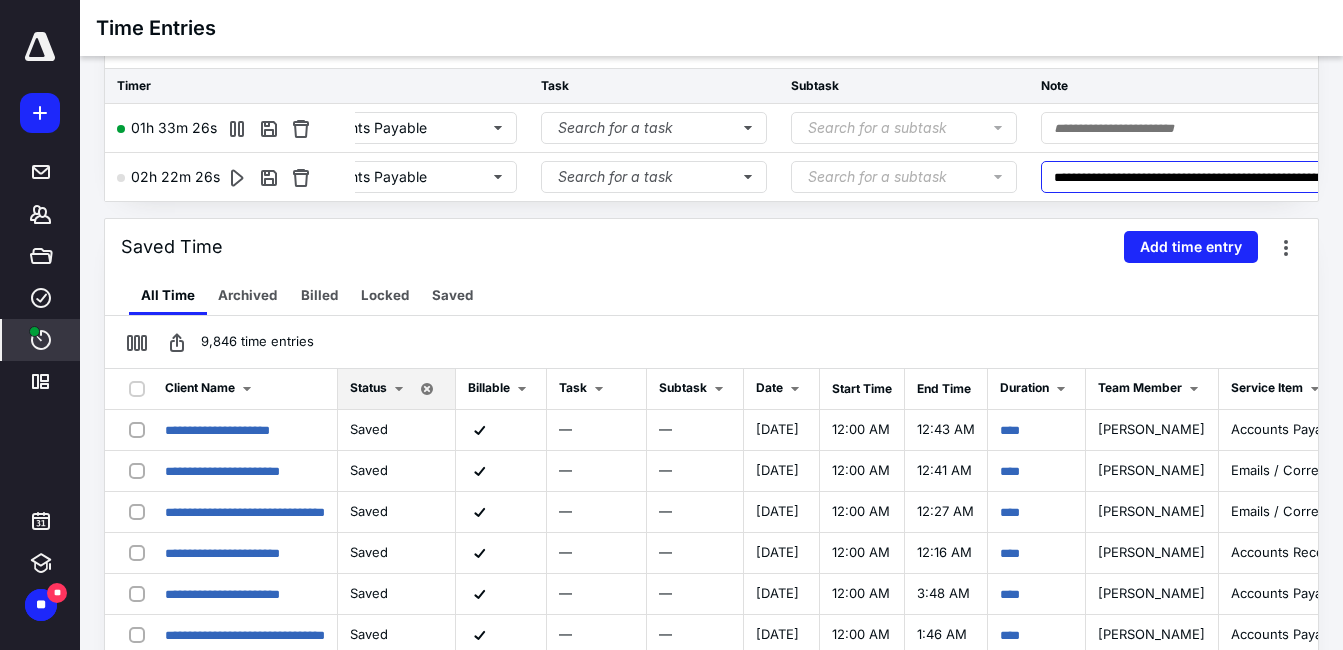 scroll, scrollTop: 0, scrollLeft: 30, axis: horizontal 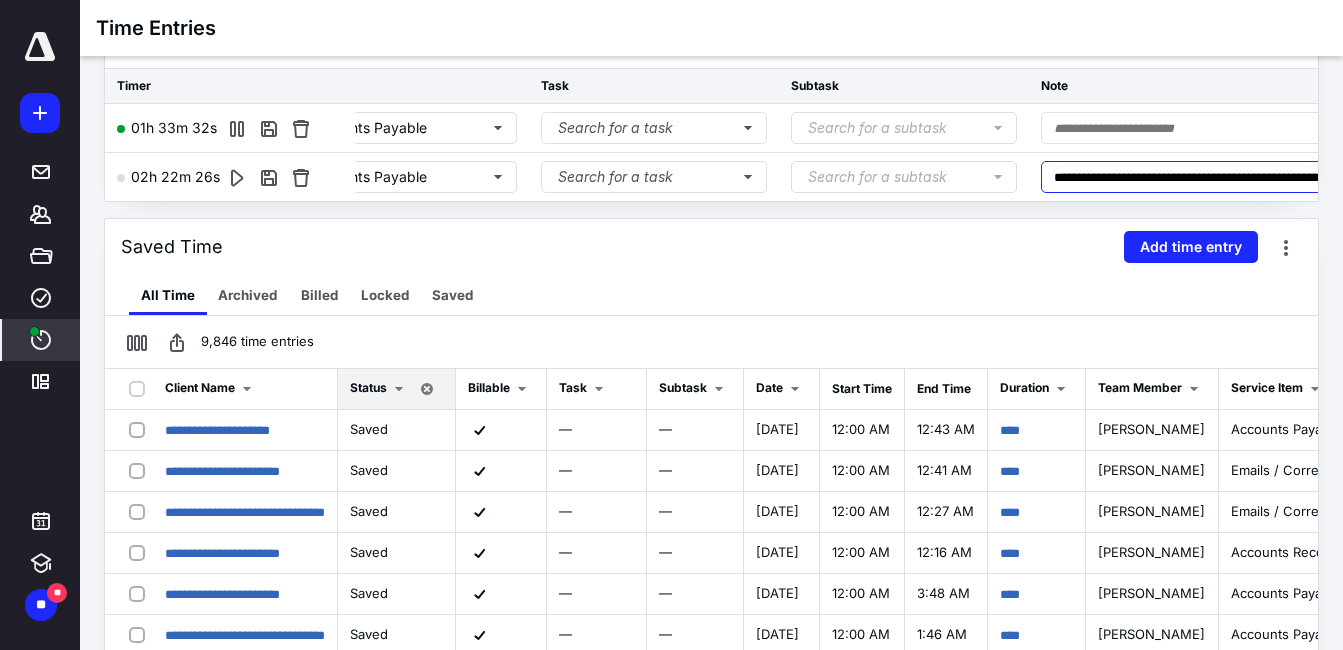 drag, startPoint x: 983, startPoint y: 178, endPoint x: 1306, endPoint y: 192, distance: 323.30325 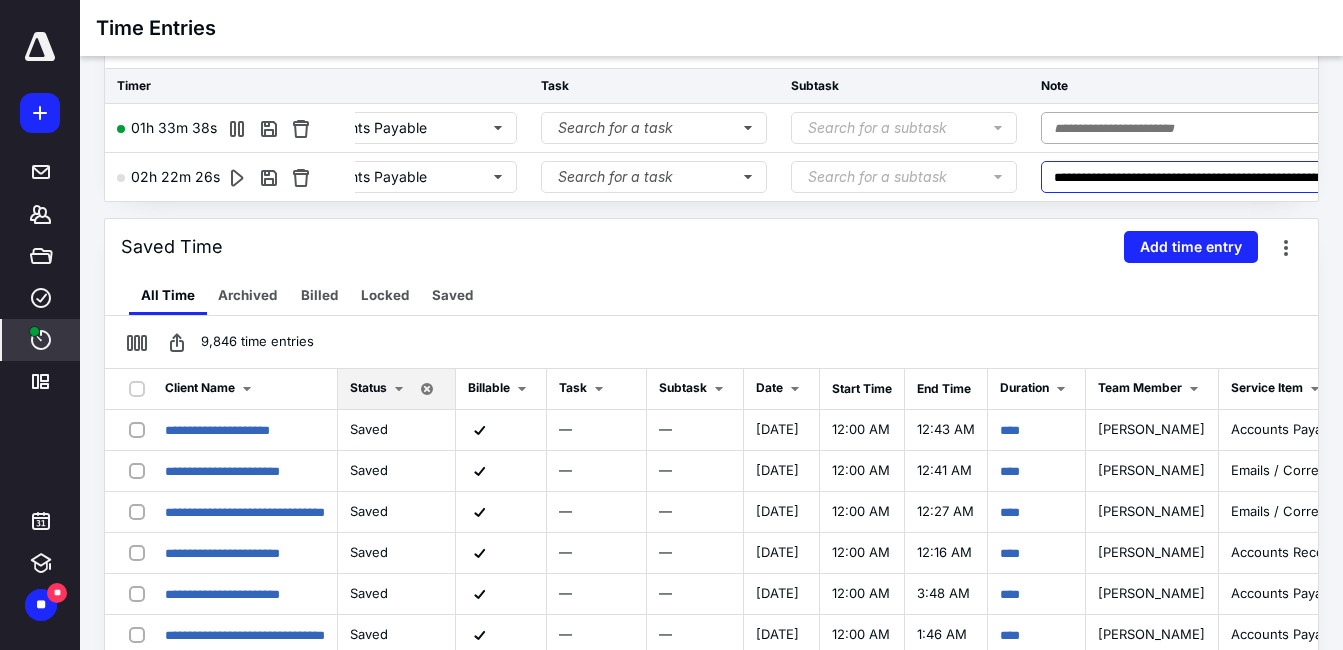 type on "**********" 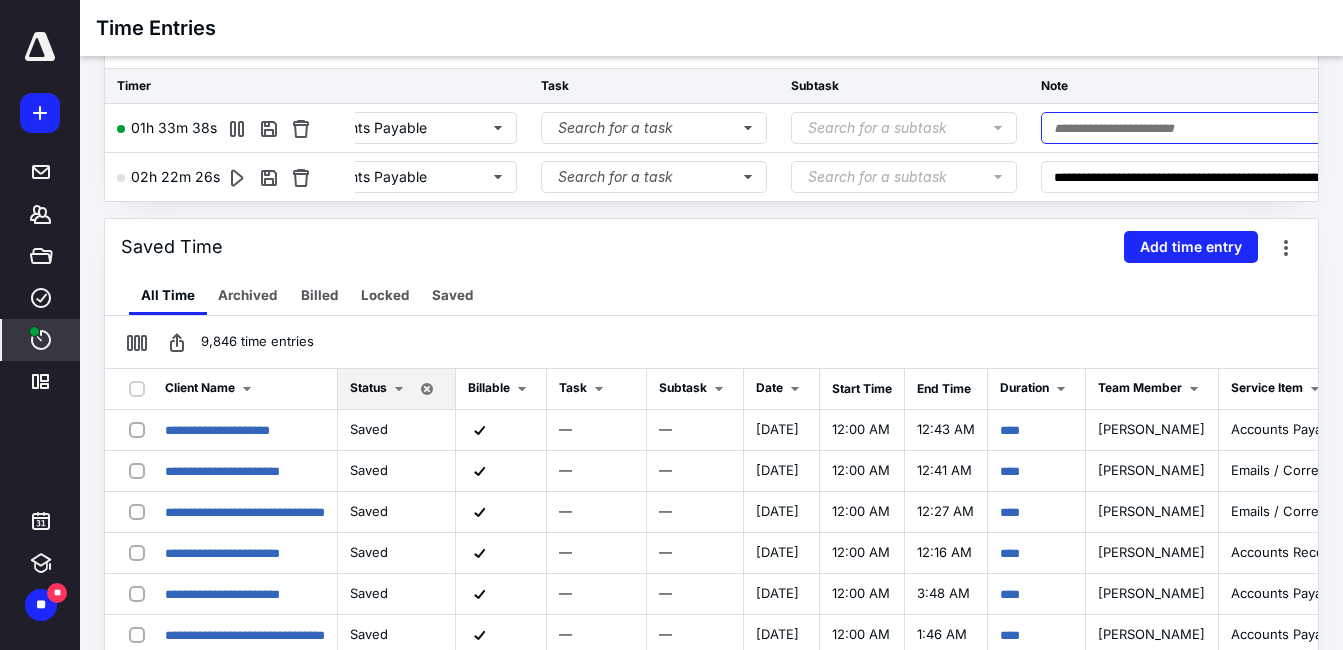 click at bounding box center (1229, 128) 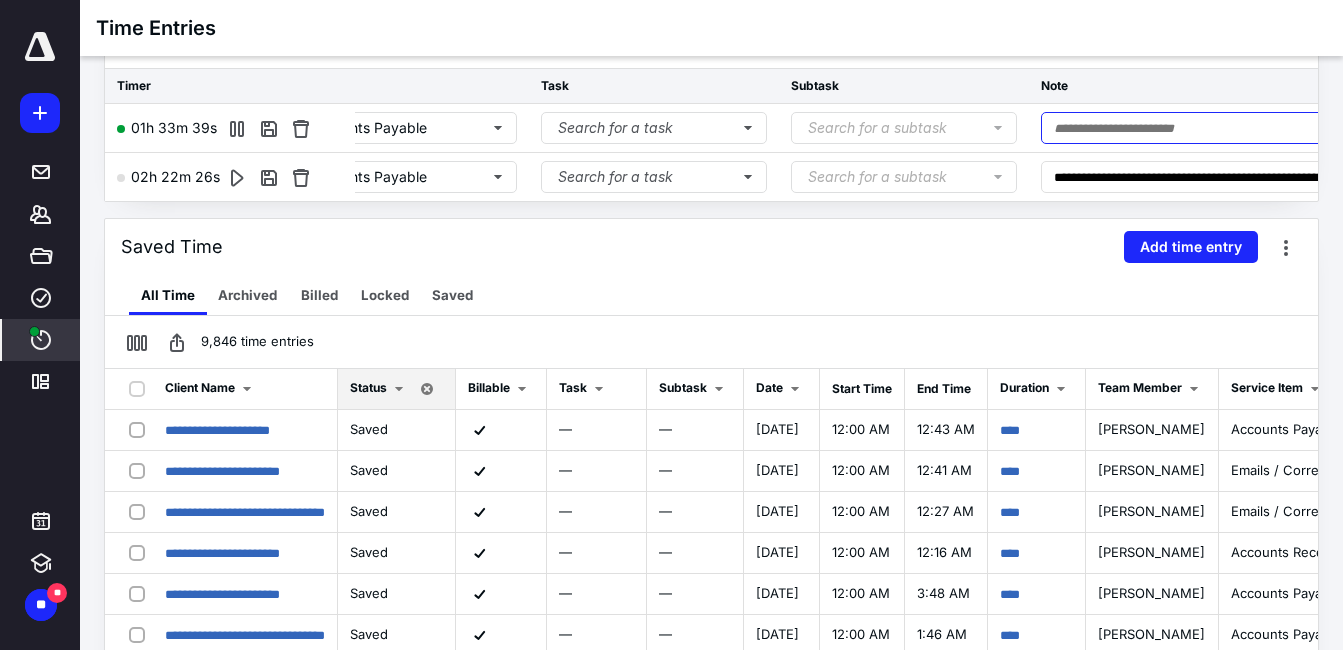 paste on "**********" 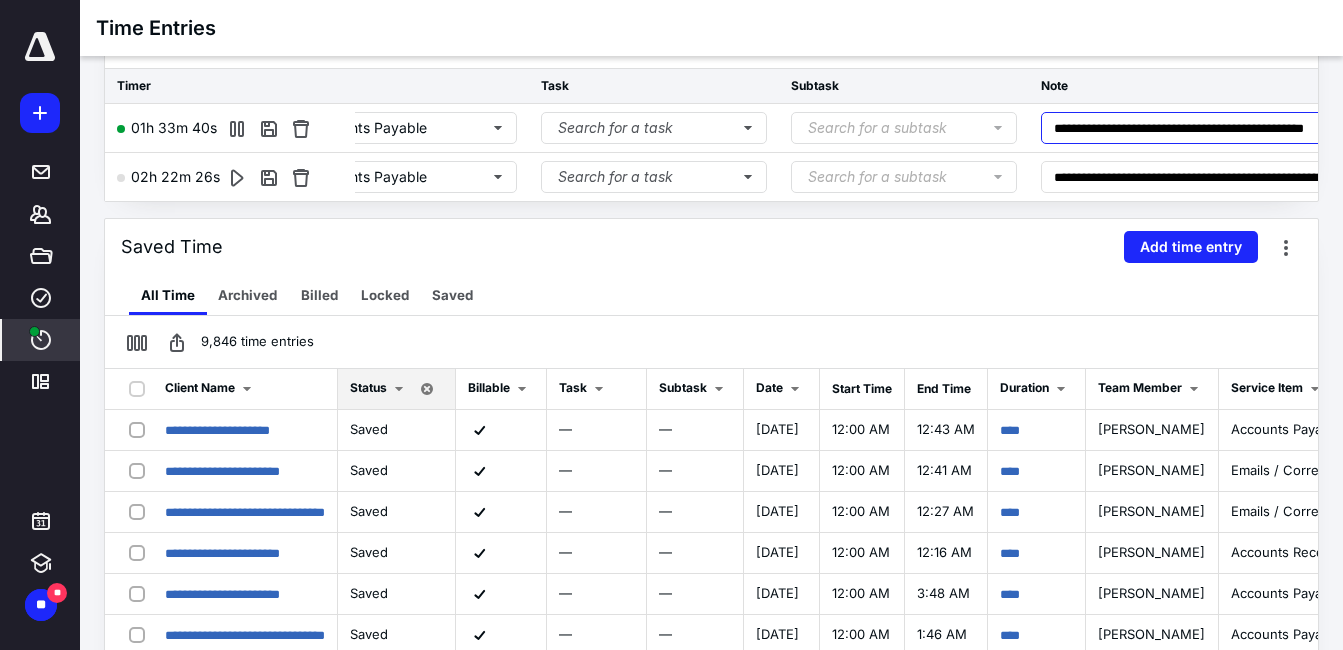 type on "**********" 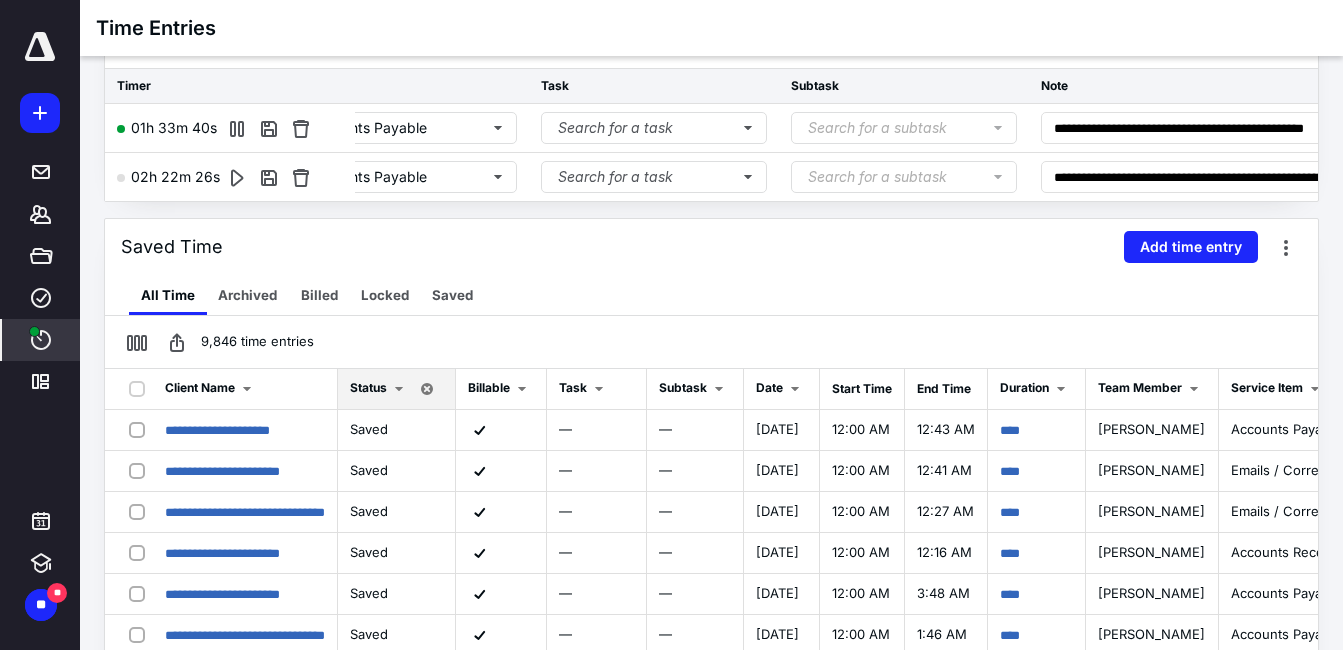 click on "All Time Archived Billed Locked Saved" at bounding box center (711, 295) 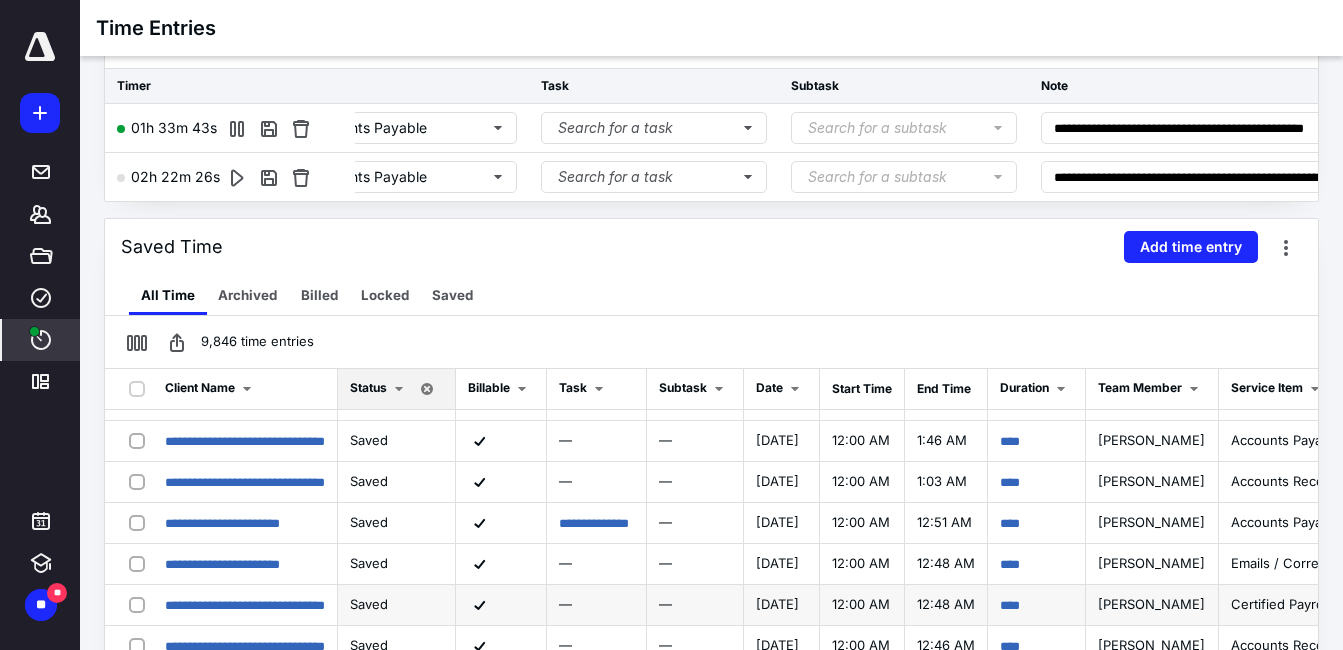 scroll, scrollTop: 400, scrollLeft: 0, axis: vertical 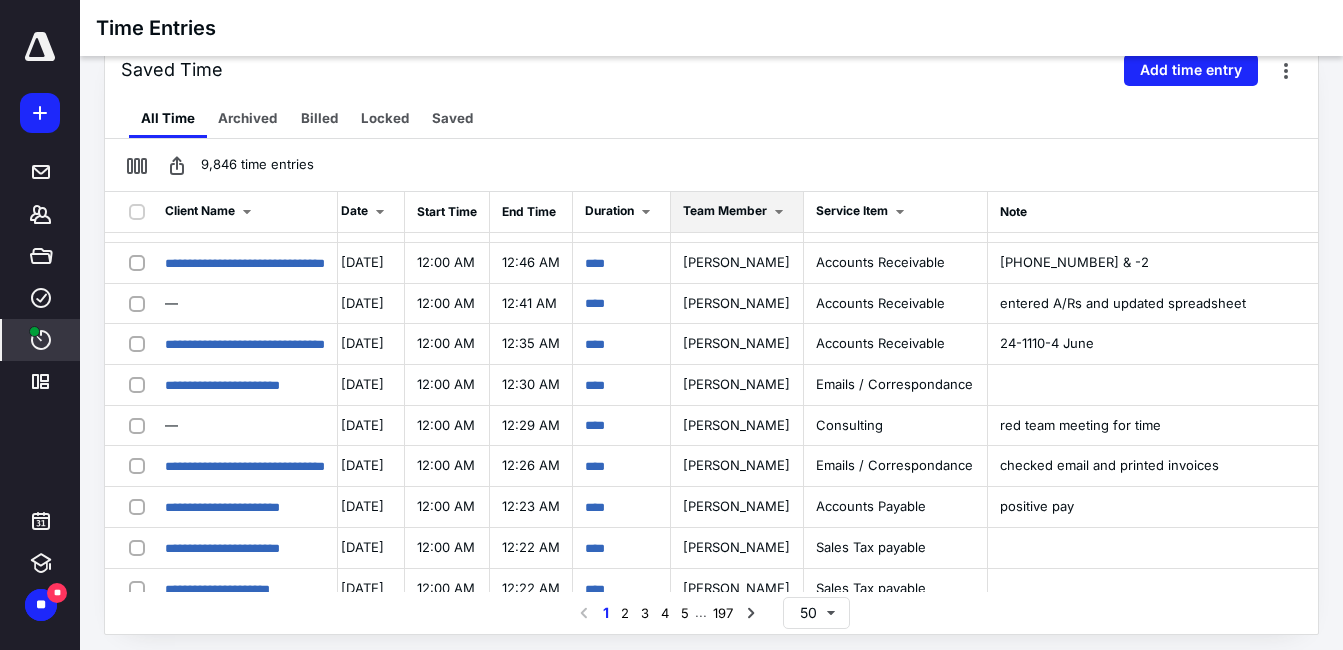 click at bounding box center (779, 212) 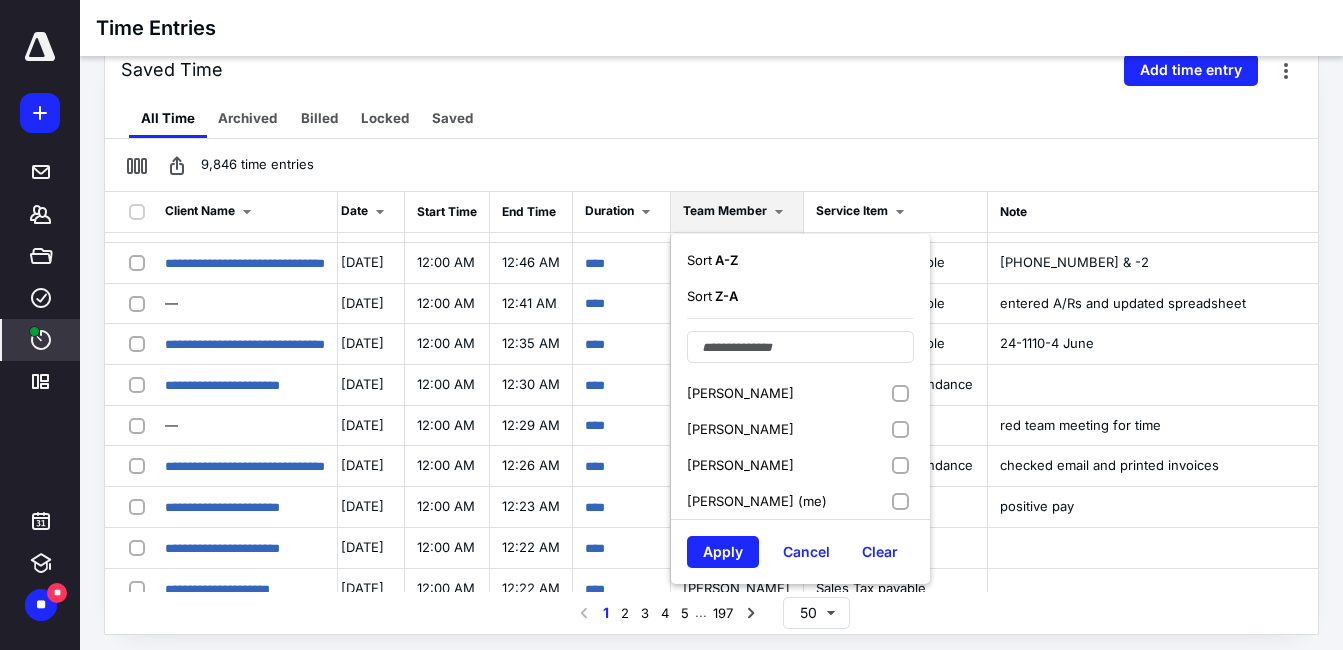 click on "[PERSON_NAME] (me)" at bounding box center [757, 501] 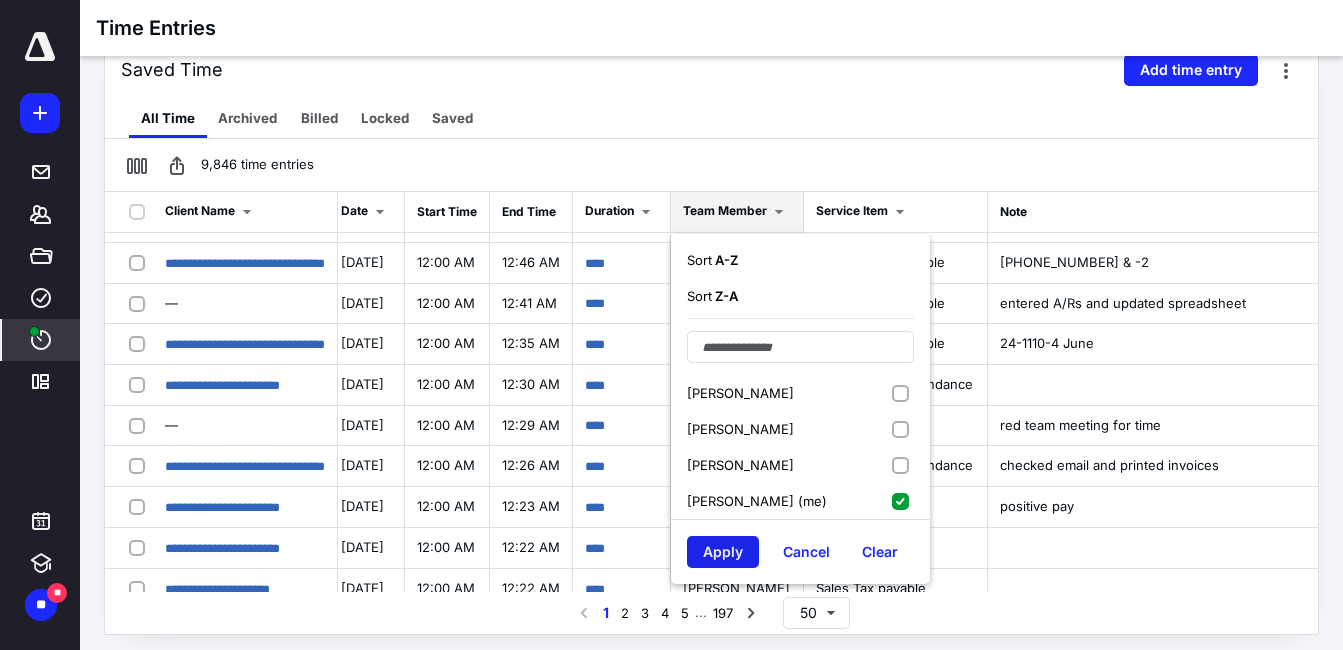 click on "Apply" at bounding box center (723, 552) 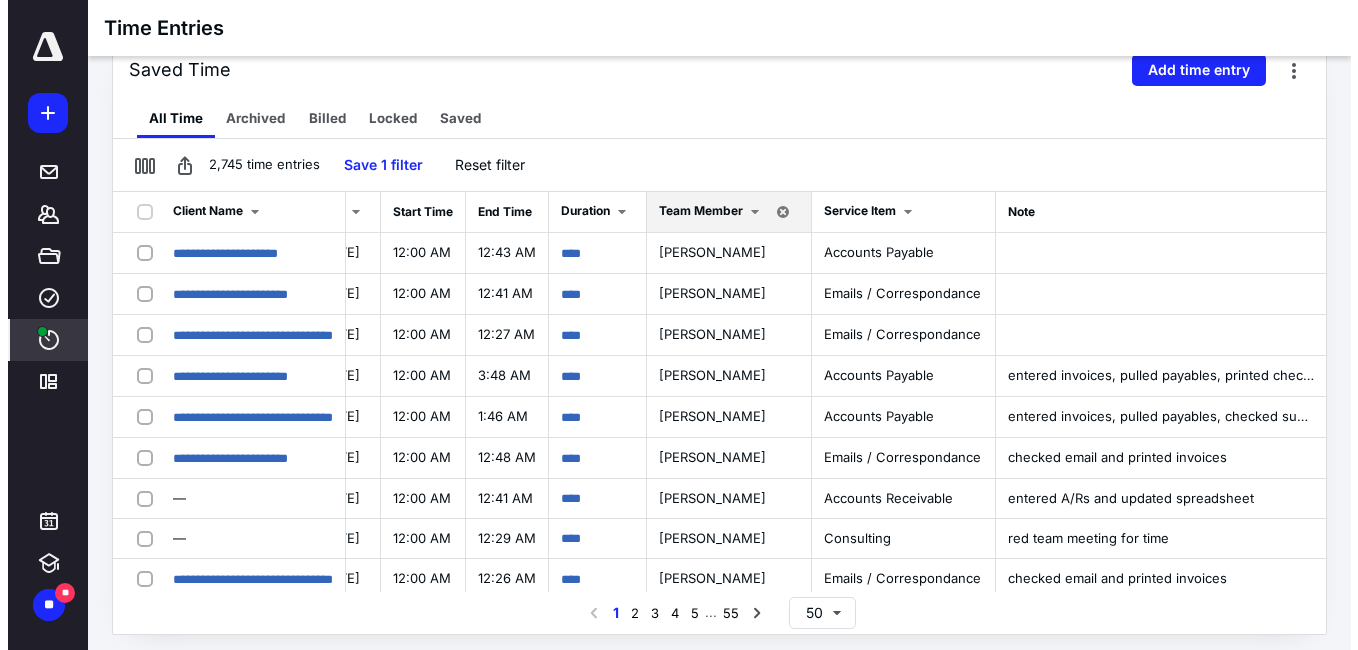 scroll, scrollTop: 0, scrollLeft: 502, axis: horizontal 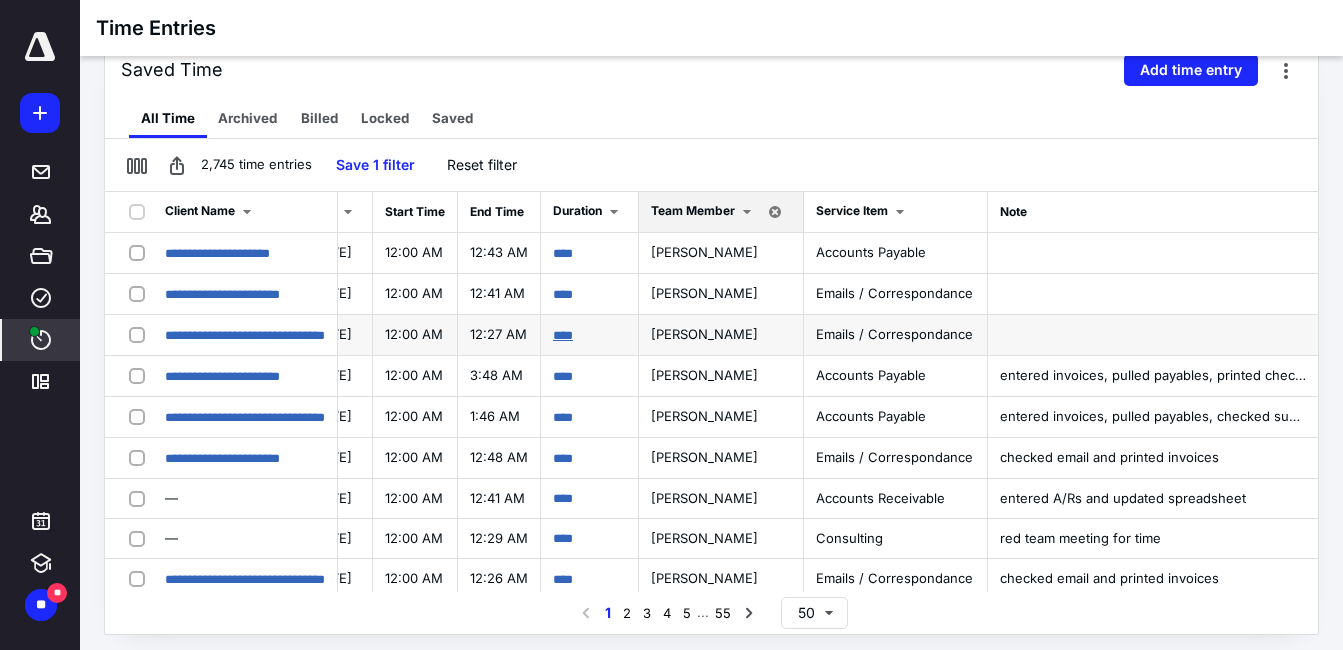 click on "****" at bounding box center [563, 335] 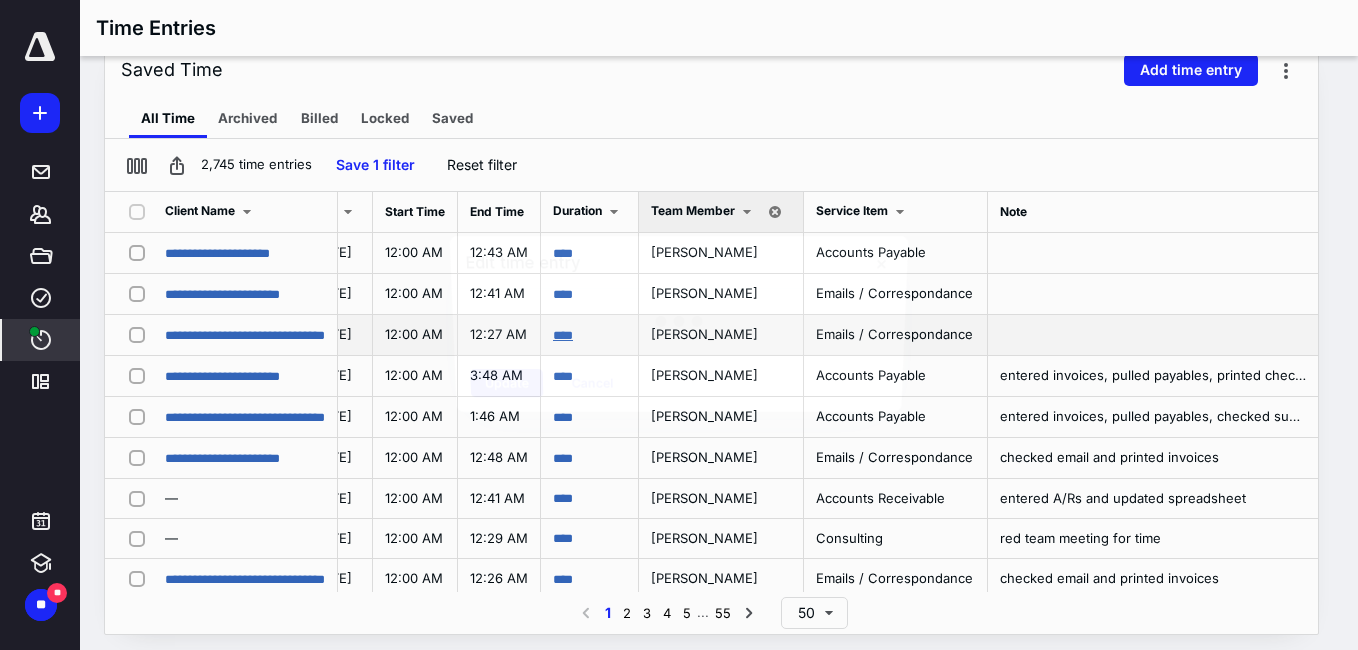 scroll, scrollTop: 0, scrollLeft: 578, axis: horizontal 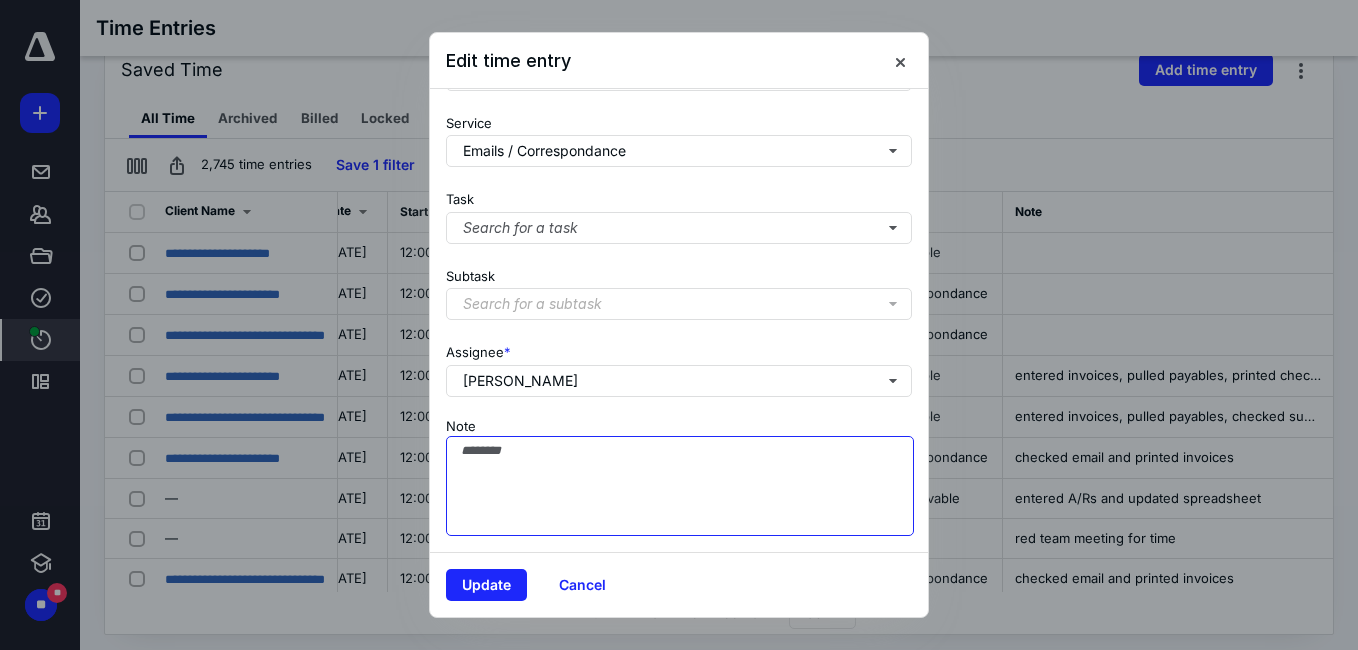 click on "Note" at bounding box center (680, 486) 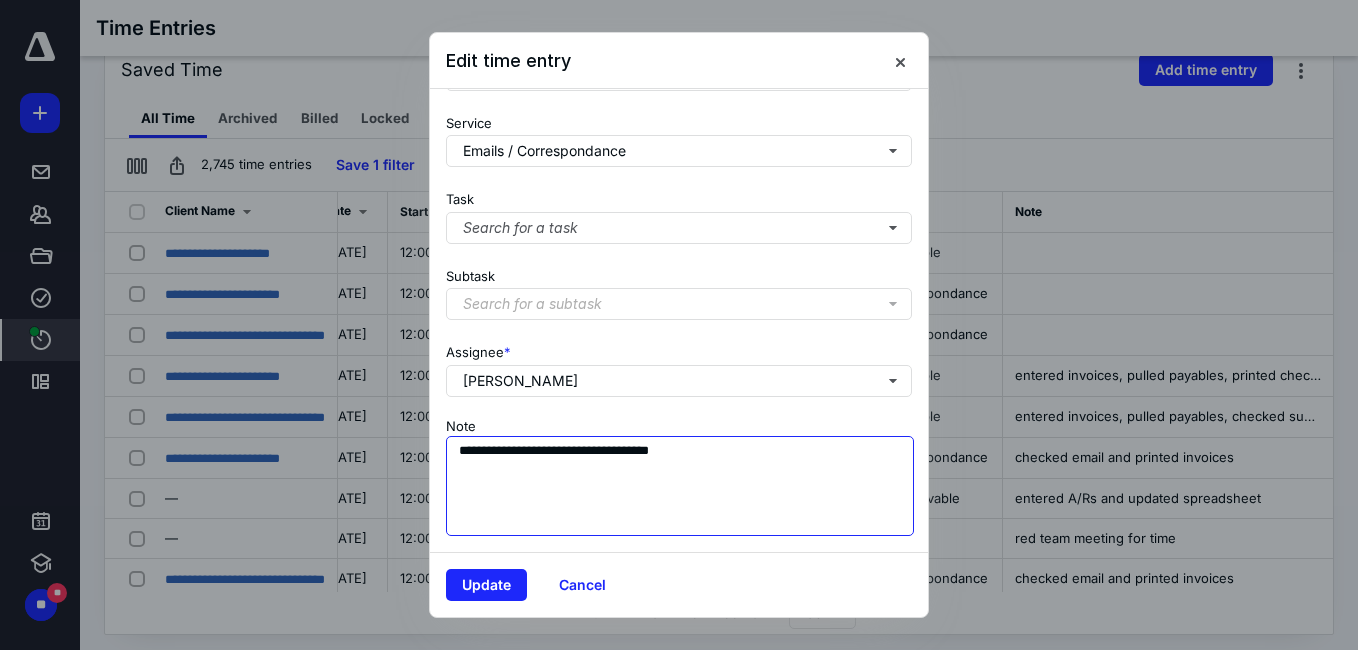 drag, startPoint x: 737, startPoint y: 439, endPoint x: 450, endPoint y: 439, distance: 287 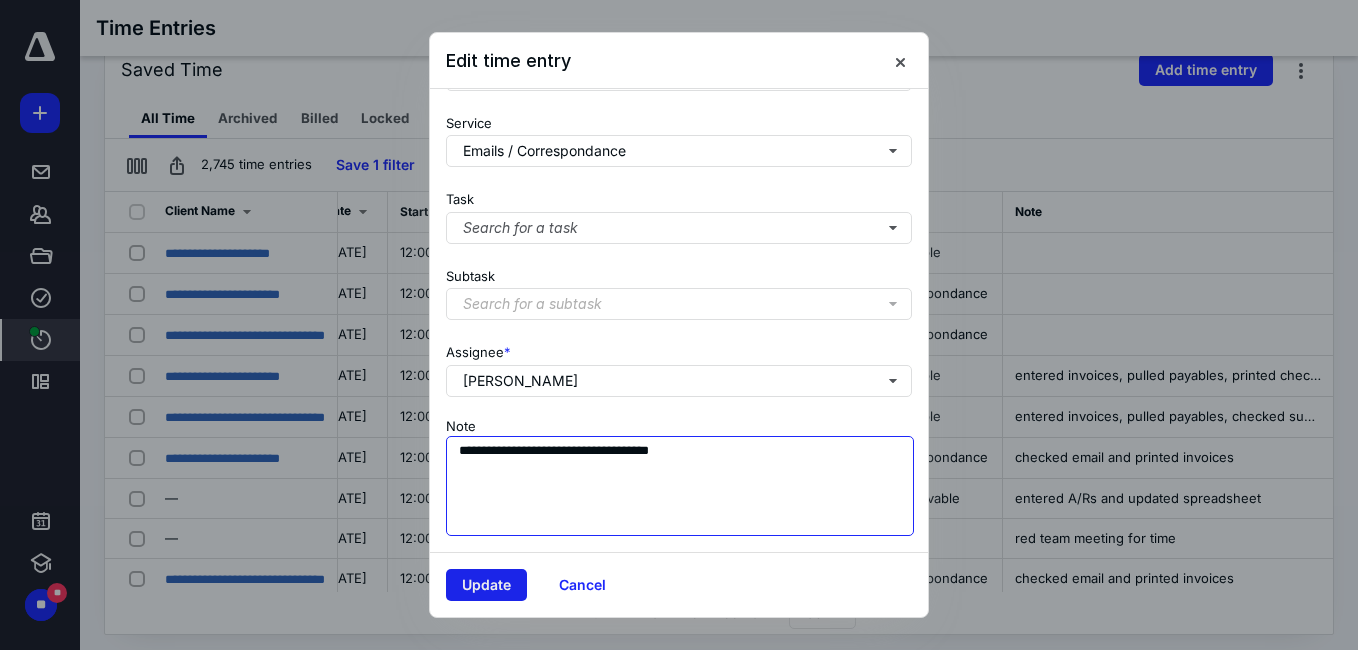 type on "**********" 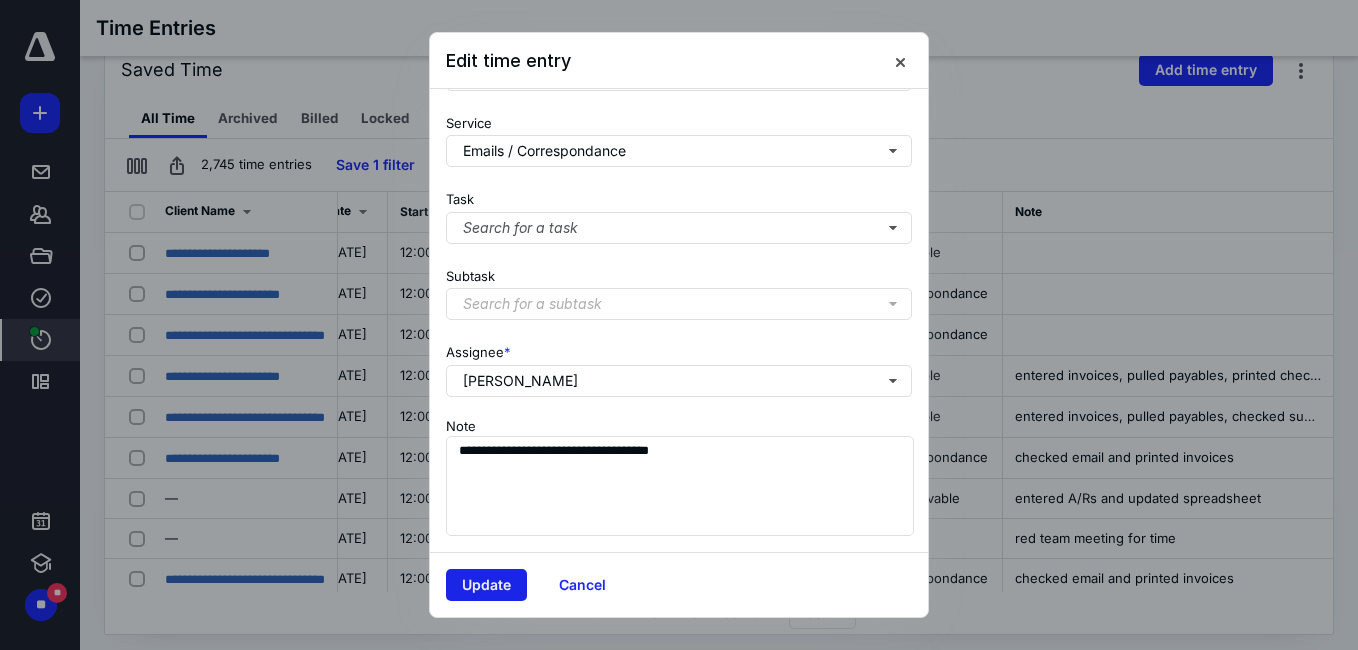 click on "Update" at bounding box center [486, 585] 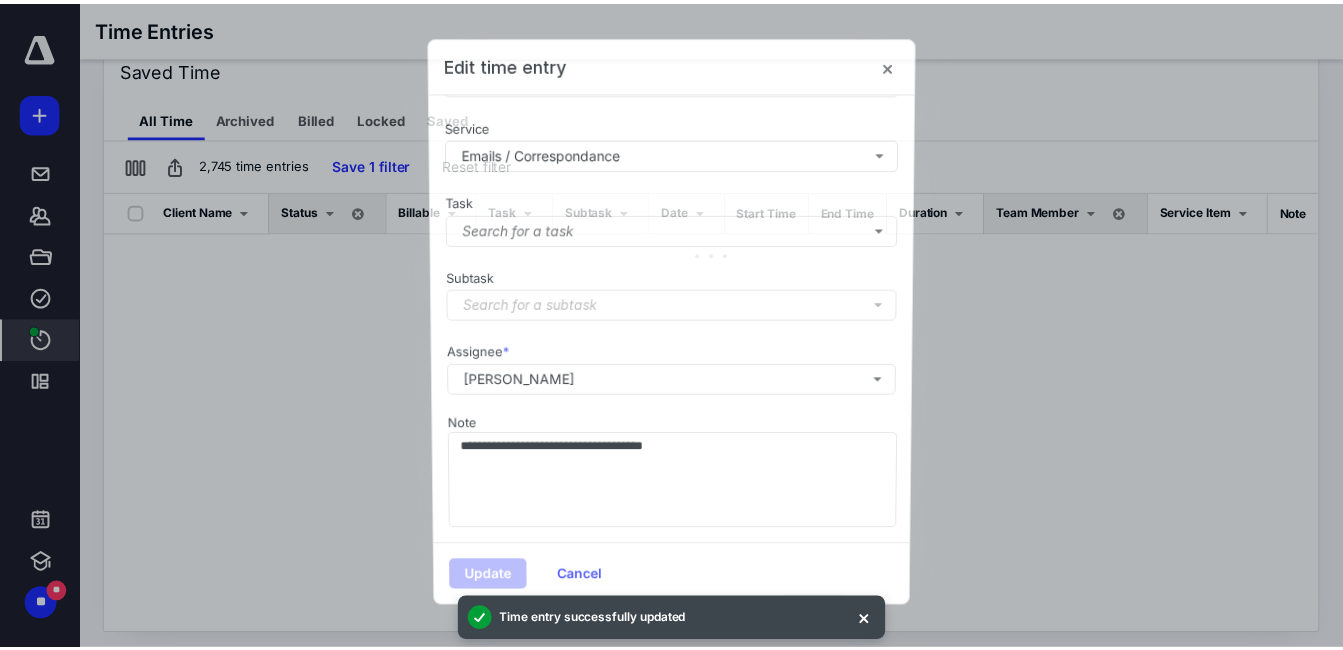 scroll, scrollTop: 0, scrollLeft: 5, axis: horizontal 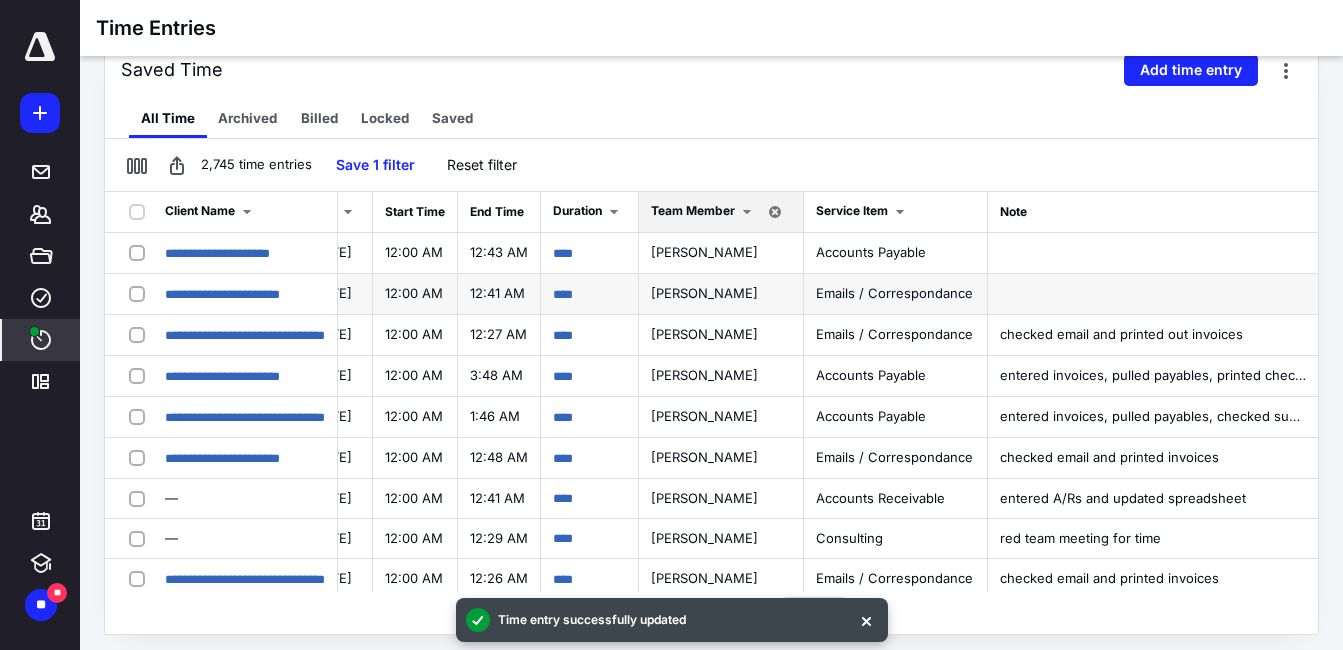 click on "****" at bounding box center (590, 294) 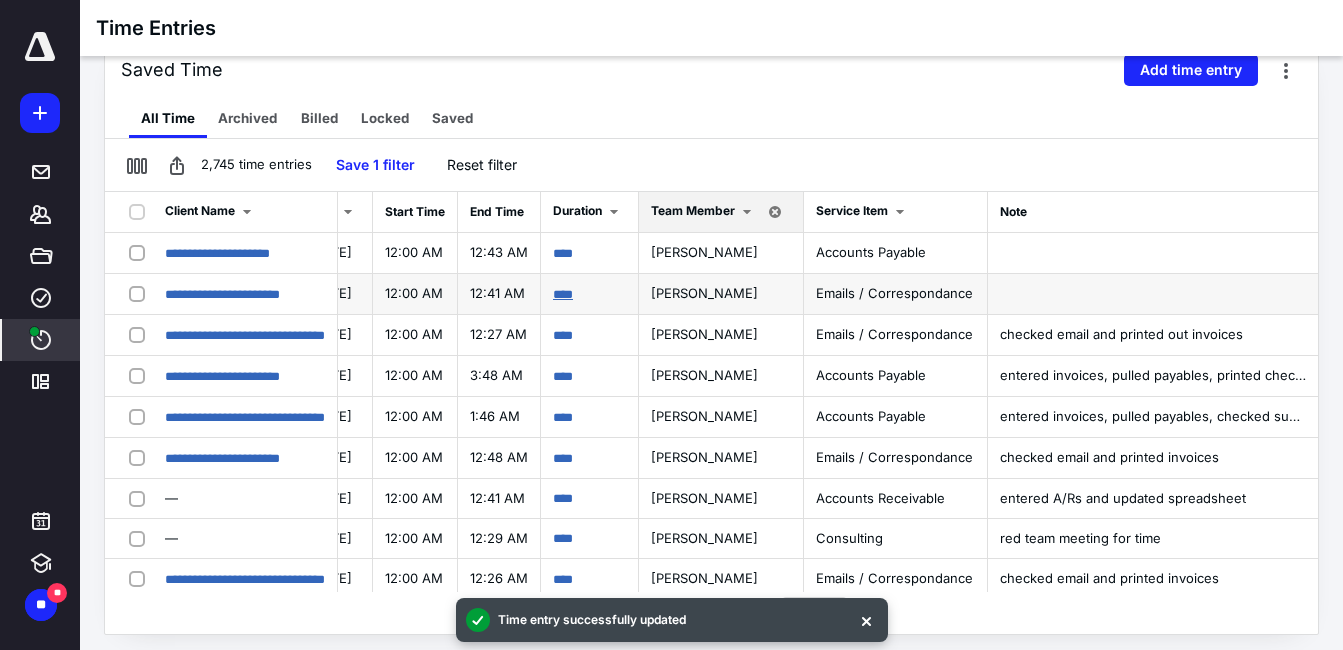 click on "****" at bounding box center [563, 294] 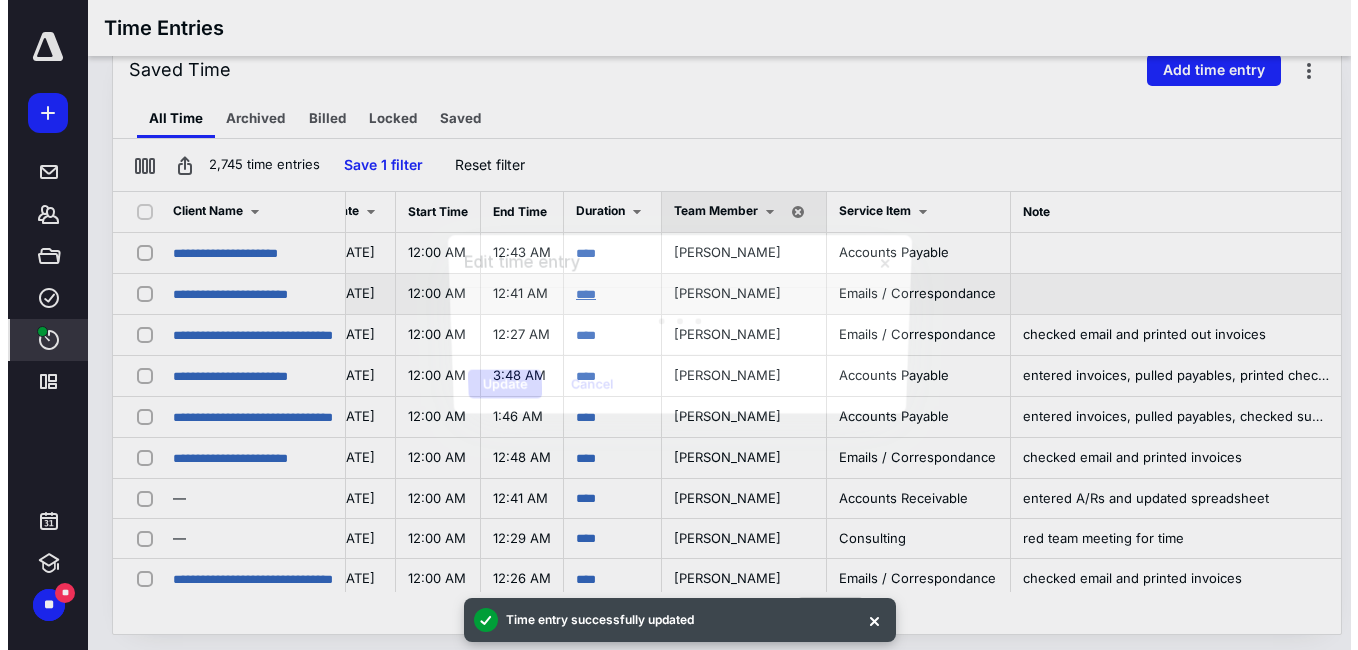 scroll, scrollTop: 0, scrollLeft: 487, axis: horizontal 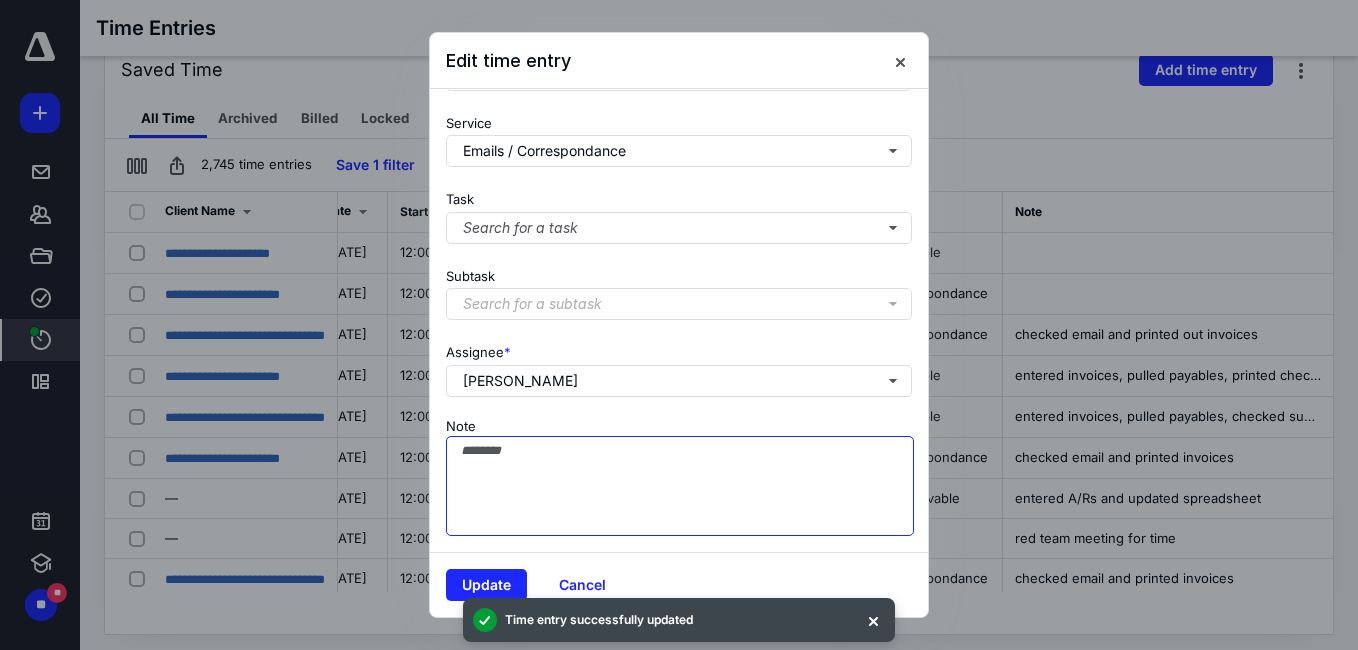 paste on "**********" 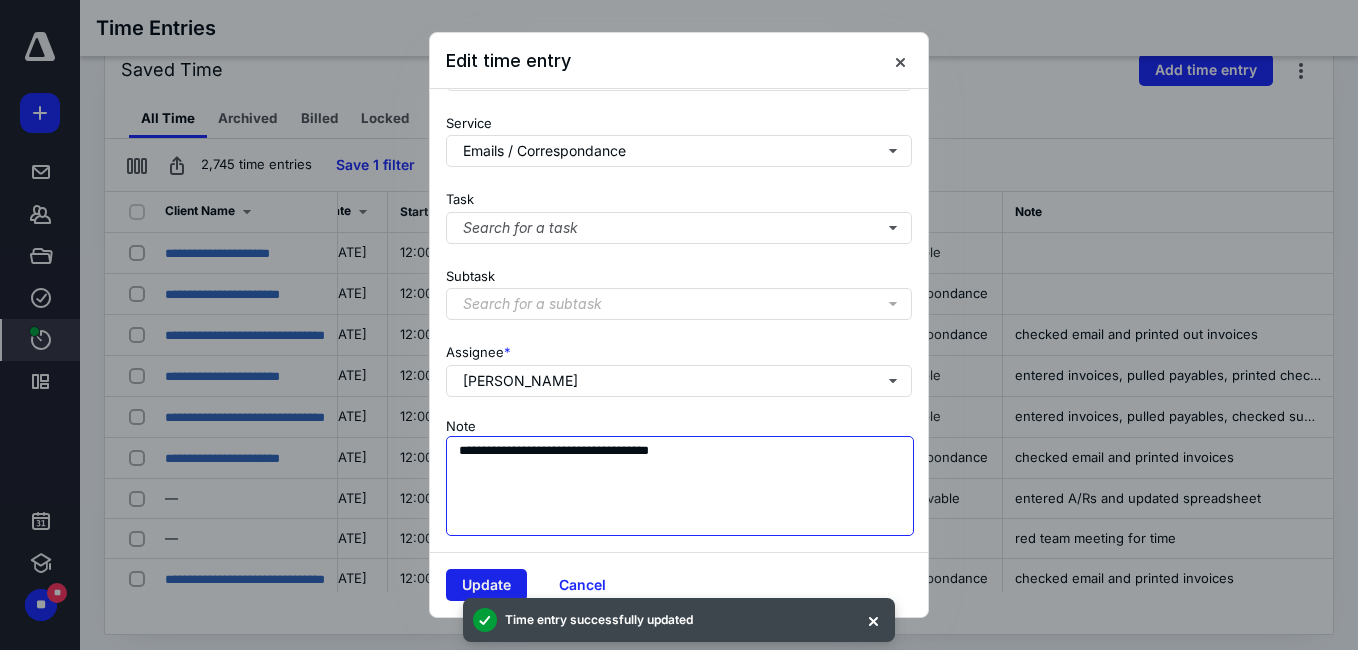 type on "**********" 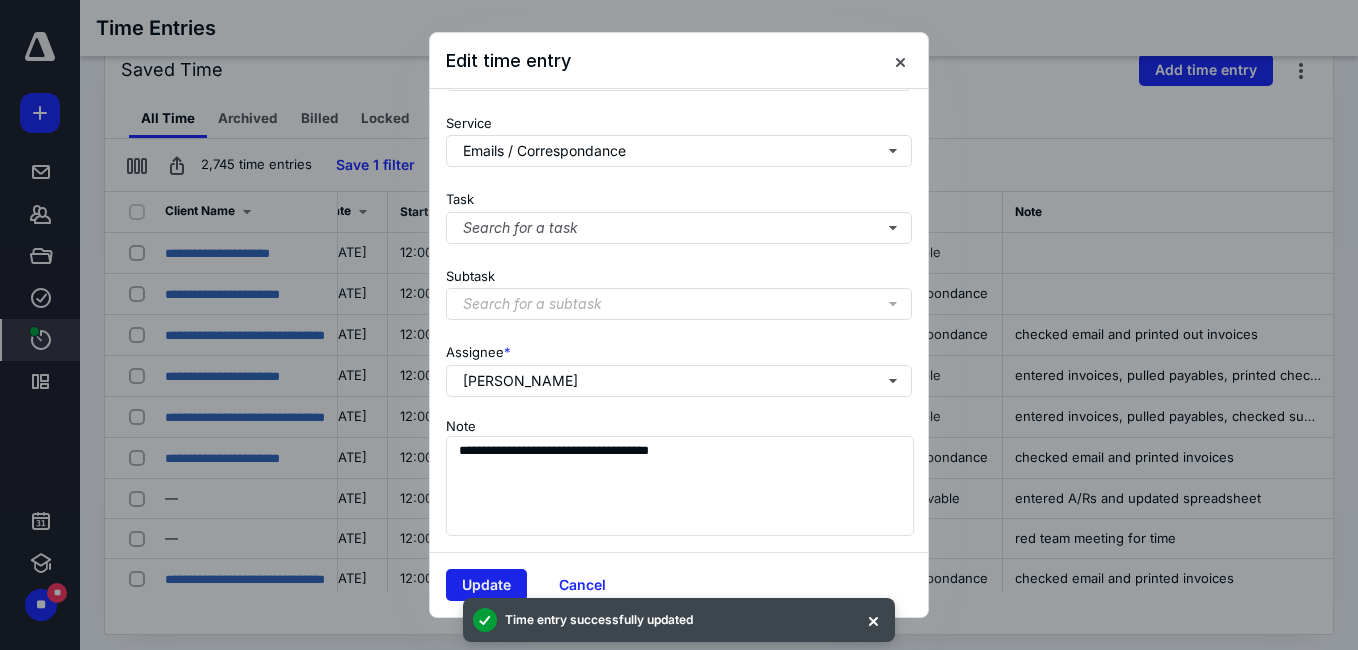 click on "Update" at bounding box center (486, 585) 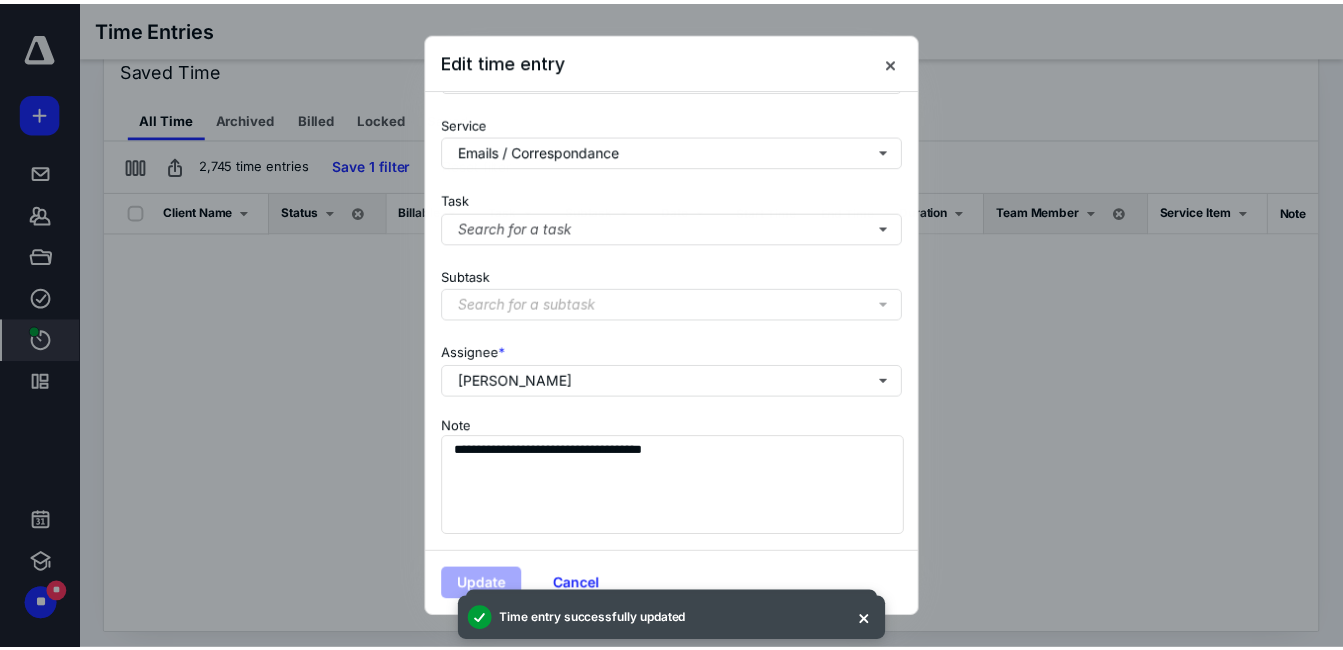 scroll, scrollTop: 0, scrollLeft: 5, axis: horizontal 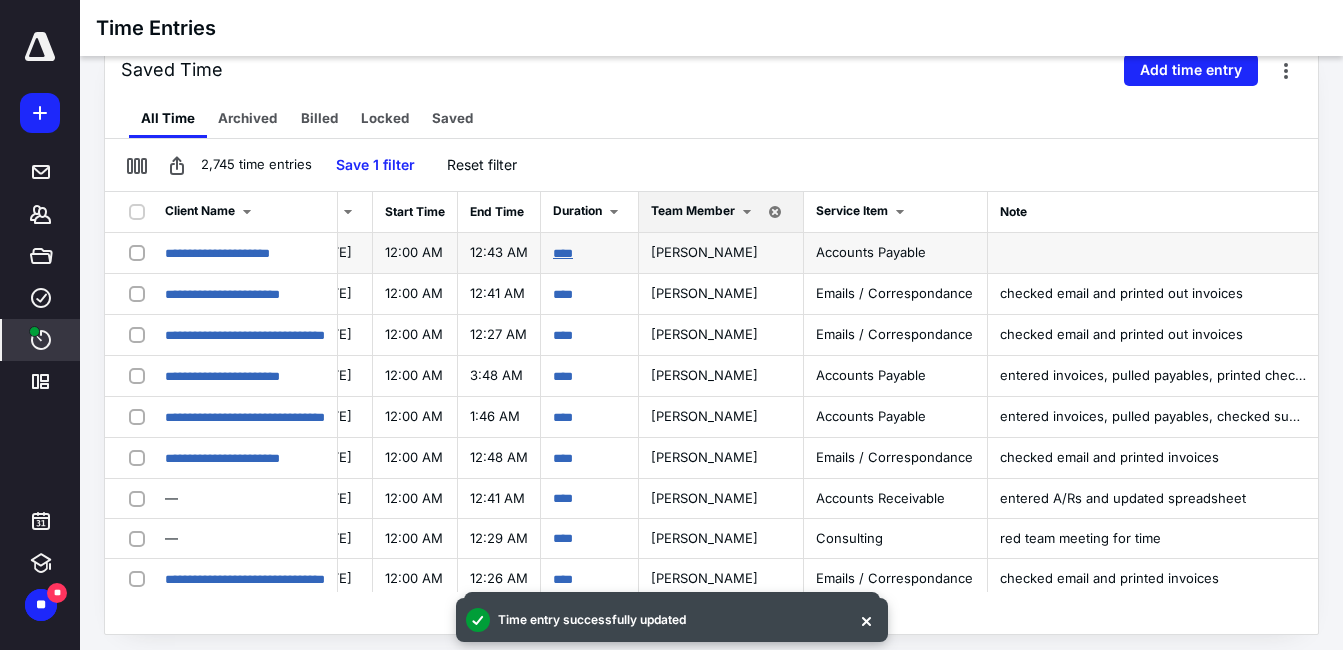 click on "****" at bounding box center (563, 253) 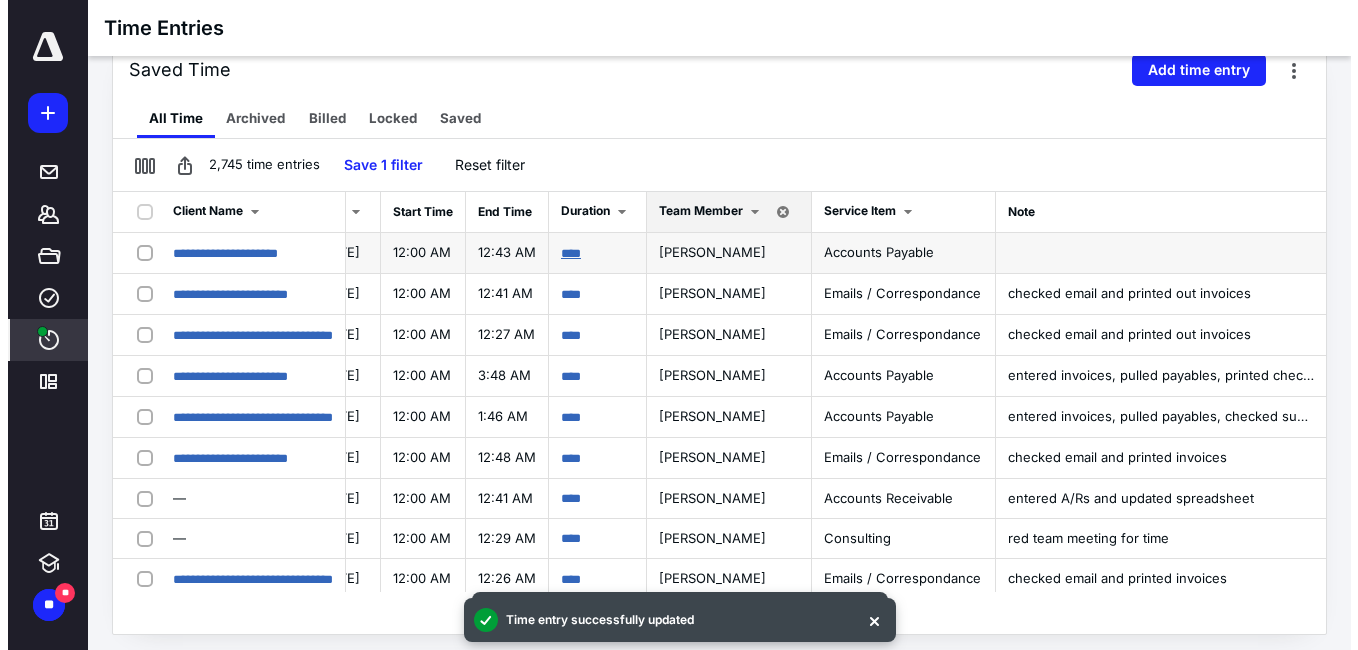 scroll, scrollTop: 0, scrollLeft: 487, axis: horizontal 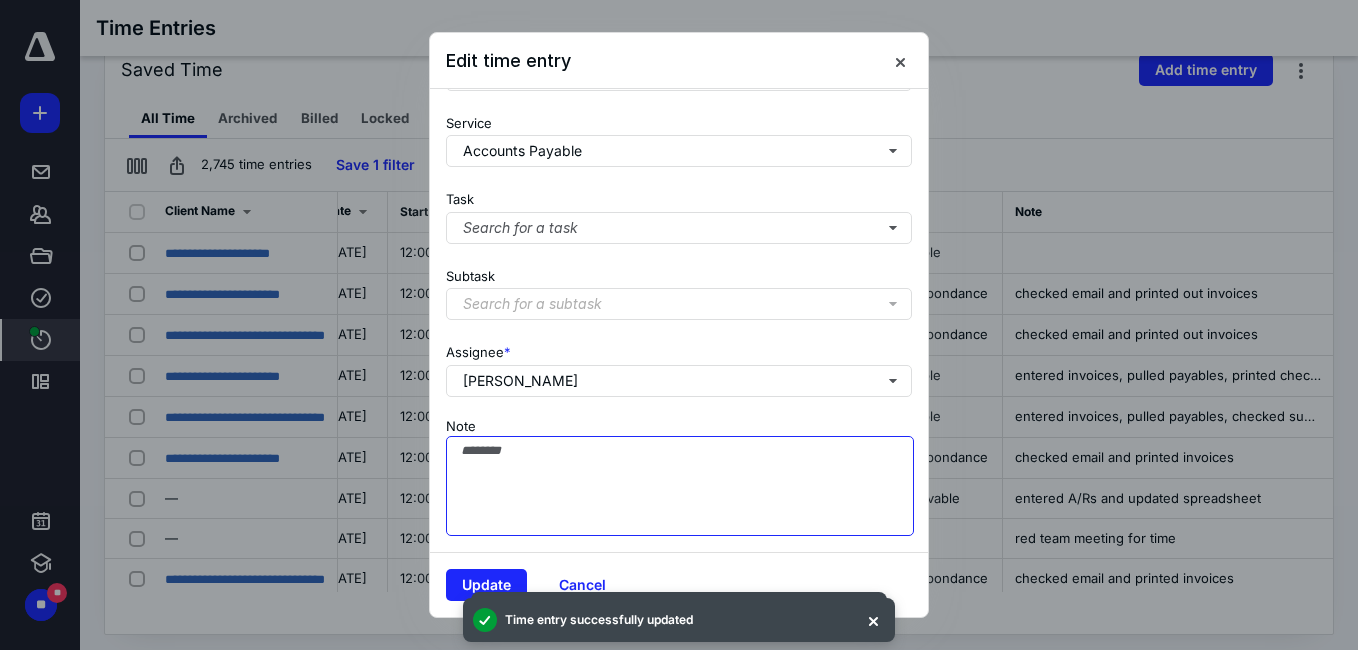 click on "Note" at bounding box center (680, 486) 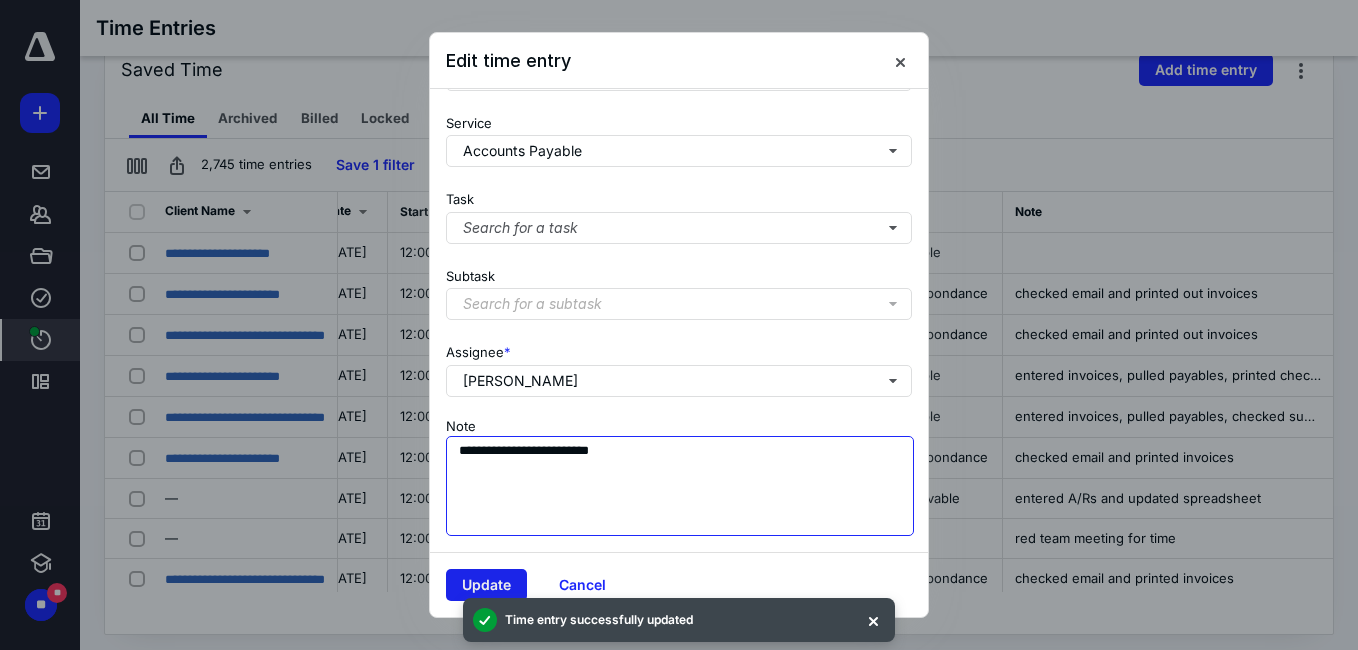 type on "**********" 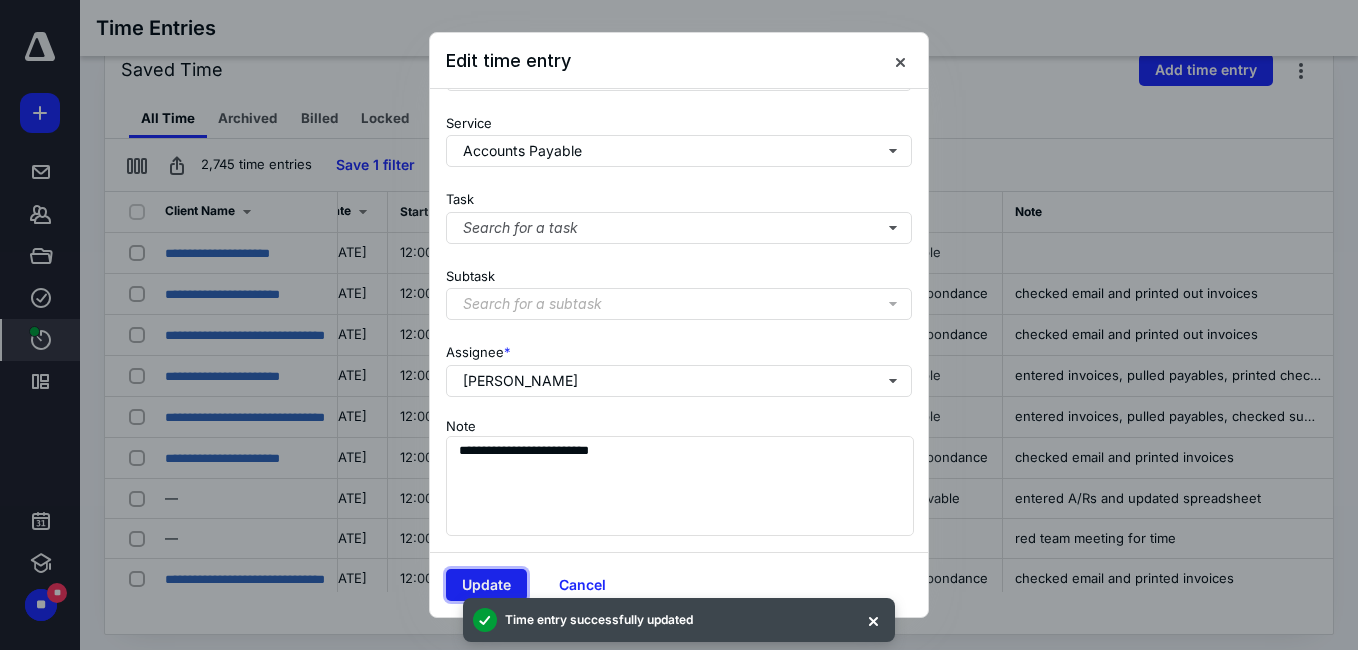 drag, startPoint x: 496, startPoint y: 581, endPoint x: 505, endPoint y: 572, distance: 12.727922 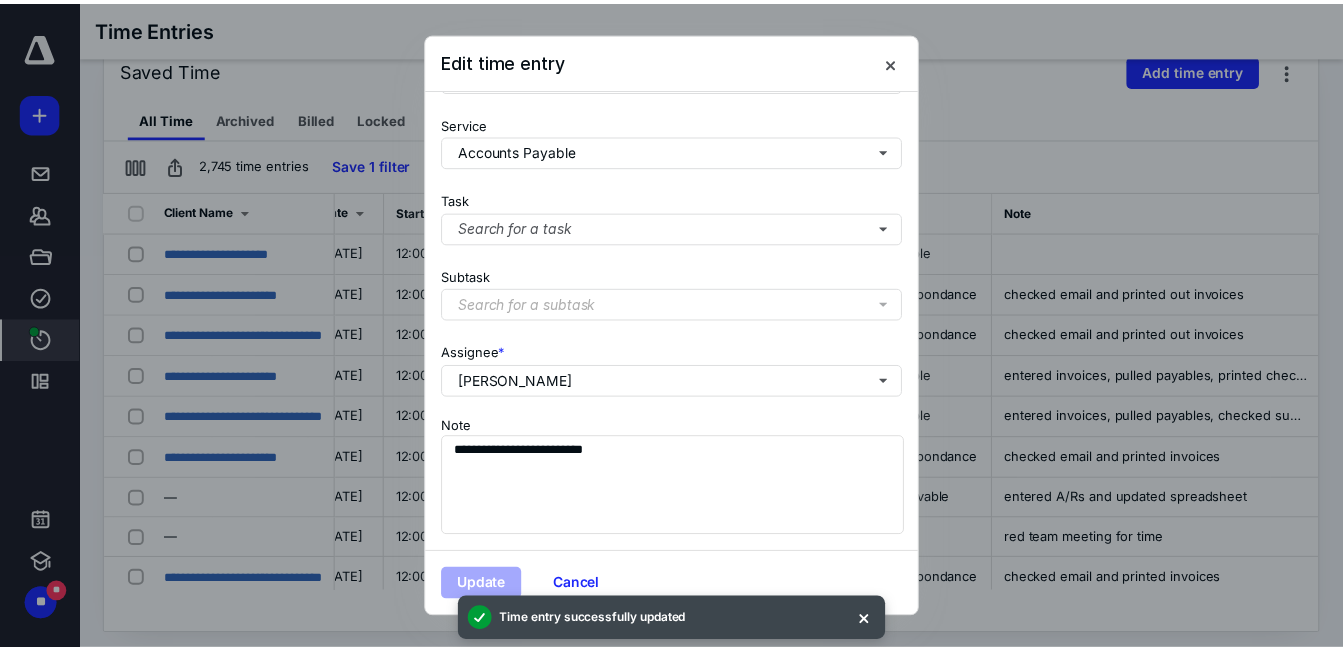 scroll, scrollTop: 0, scrollLeft: 5, axis: horizontal 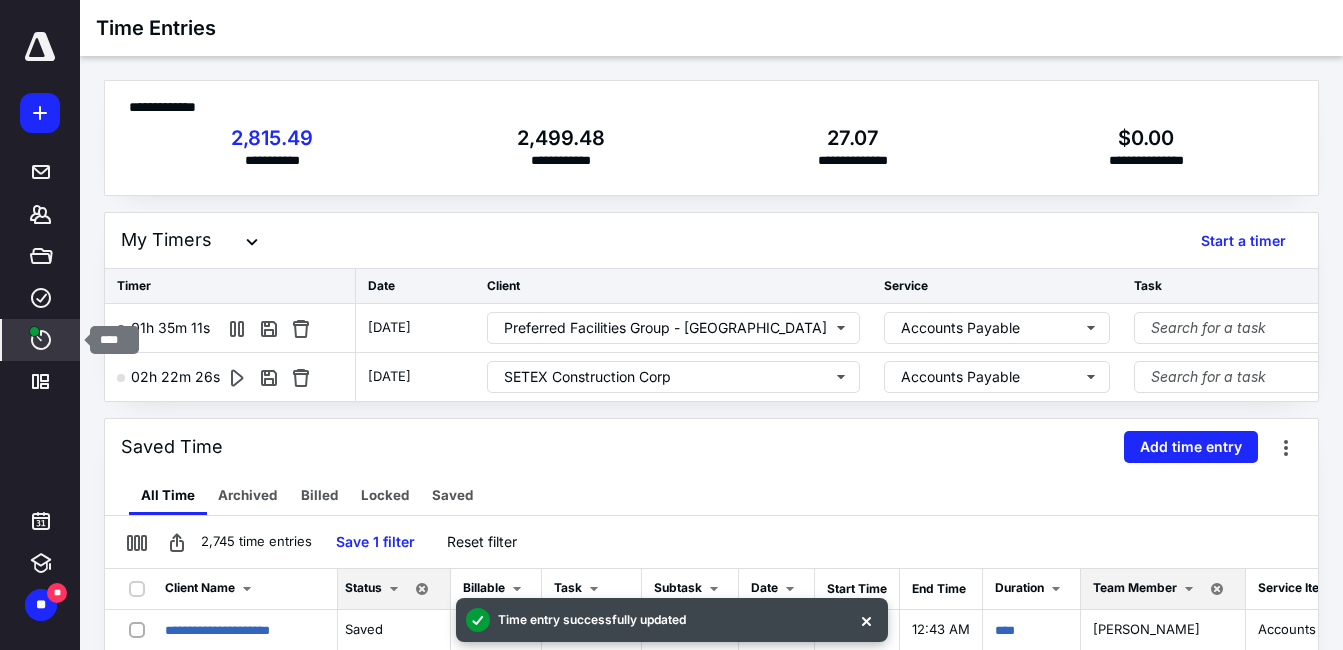 click 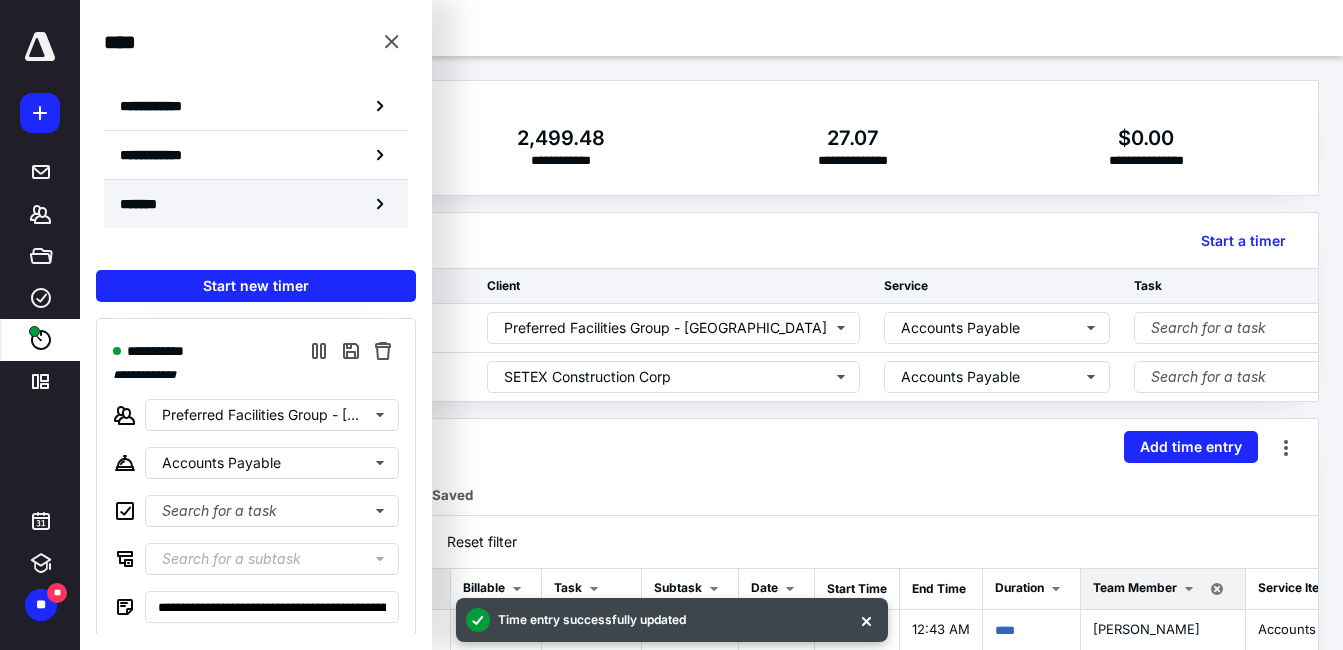 click on "*******" at bounding box center [146, 204] 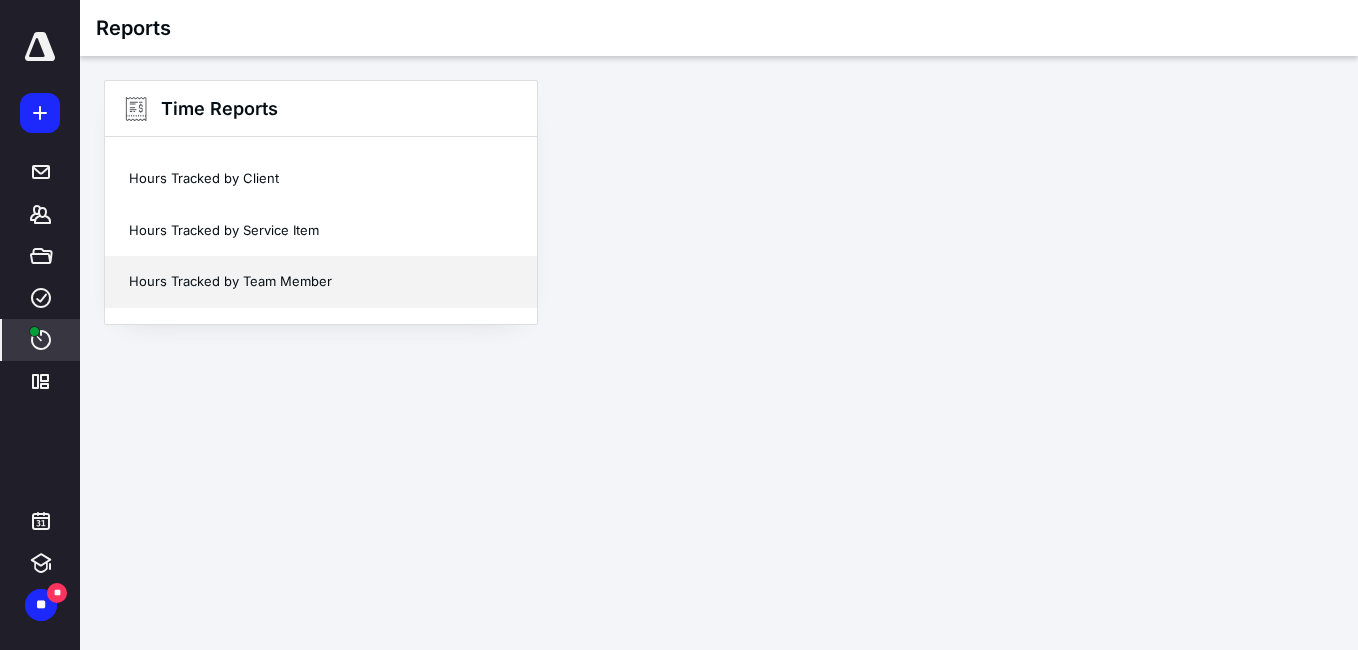 click on "Hours Tracked by Team Member" at bounding box center [321, 282] 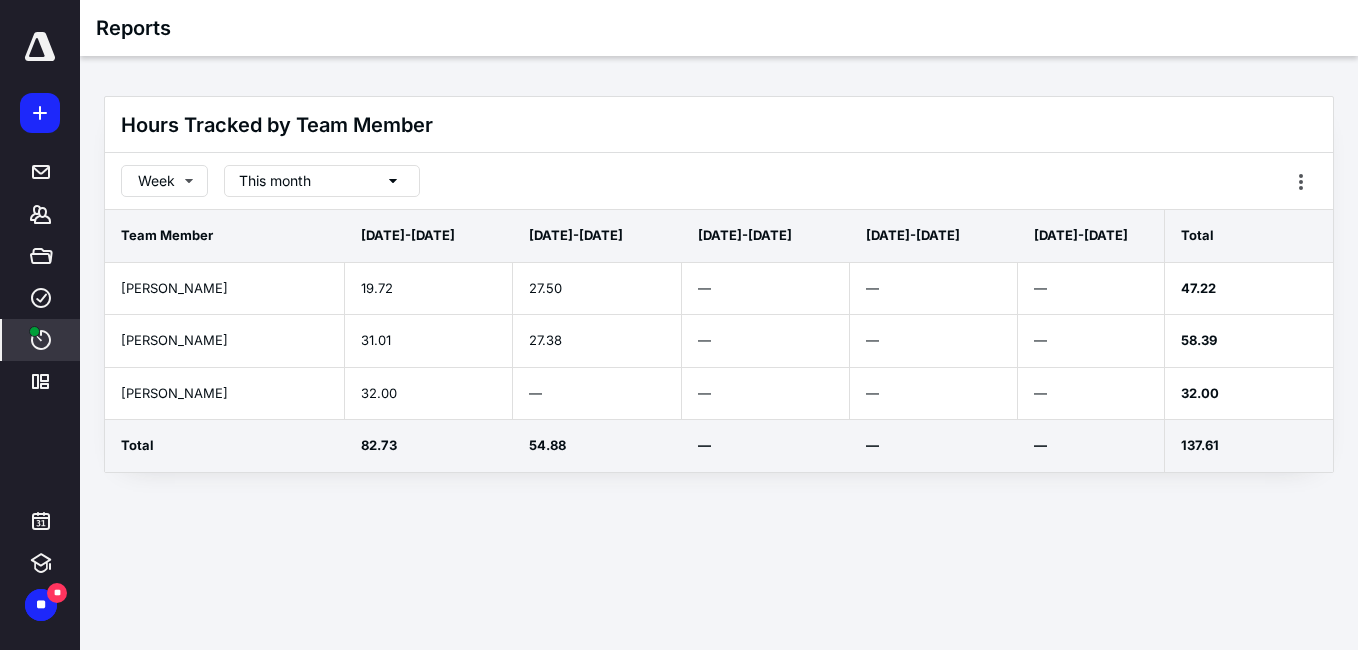 click on "**********" at bounding box center [679, 325] 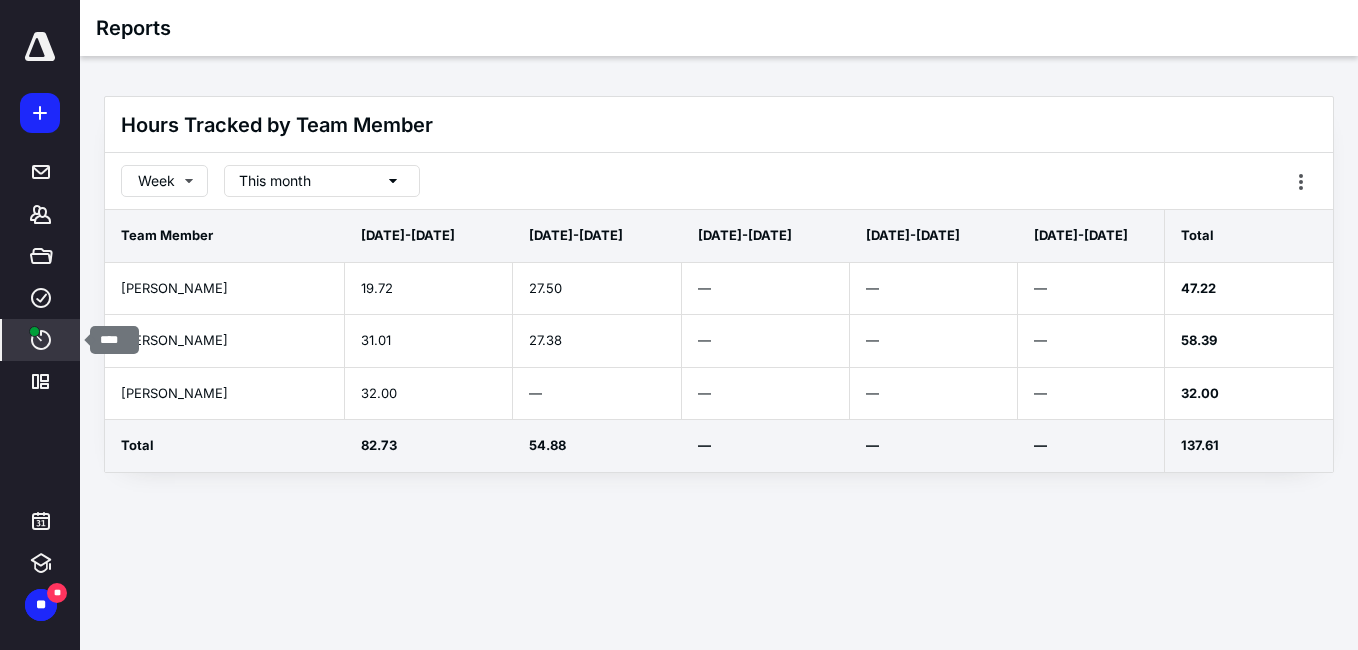 click 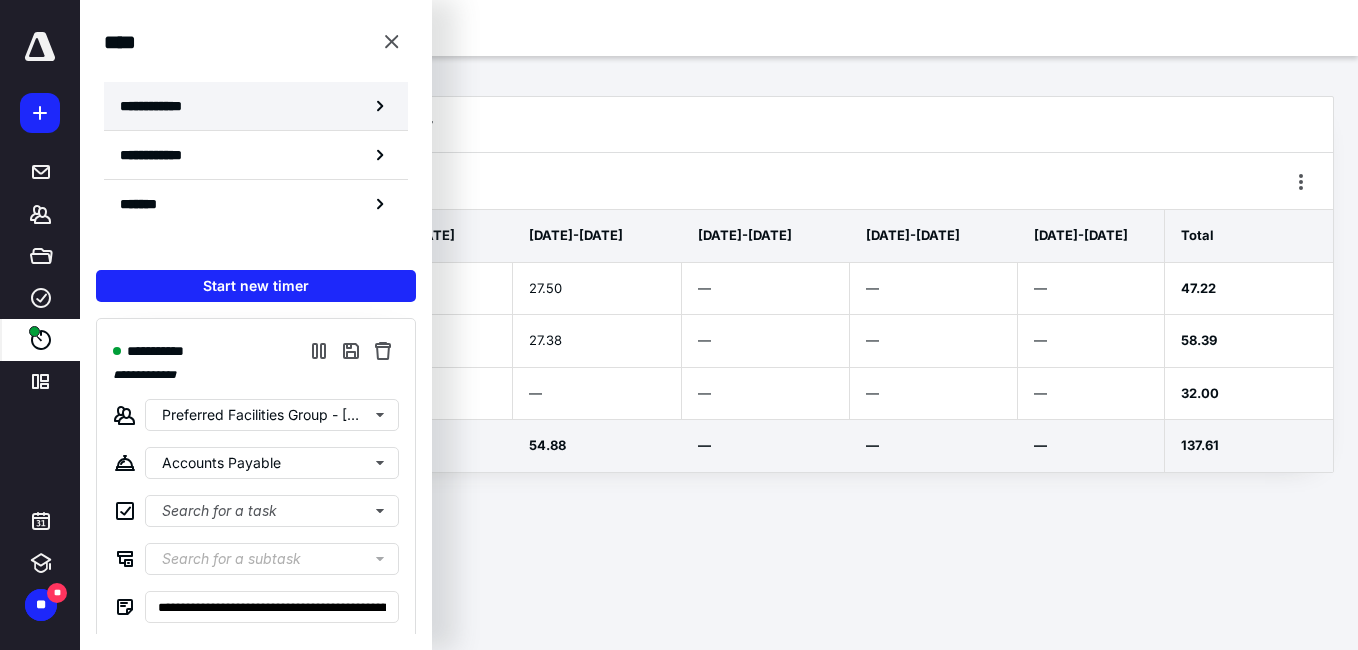 click on "**********" at bounding box center [162, 106] 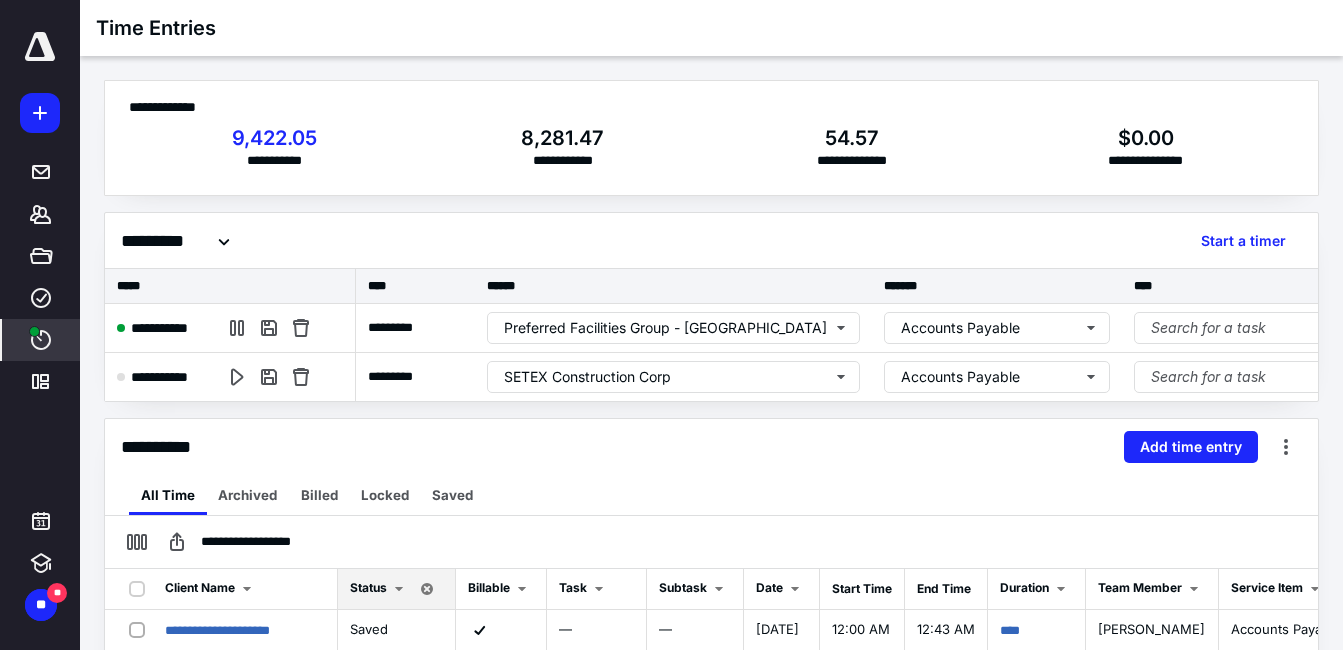 click on "**********" at bounding box center [711, 447] 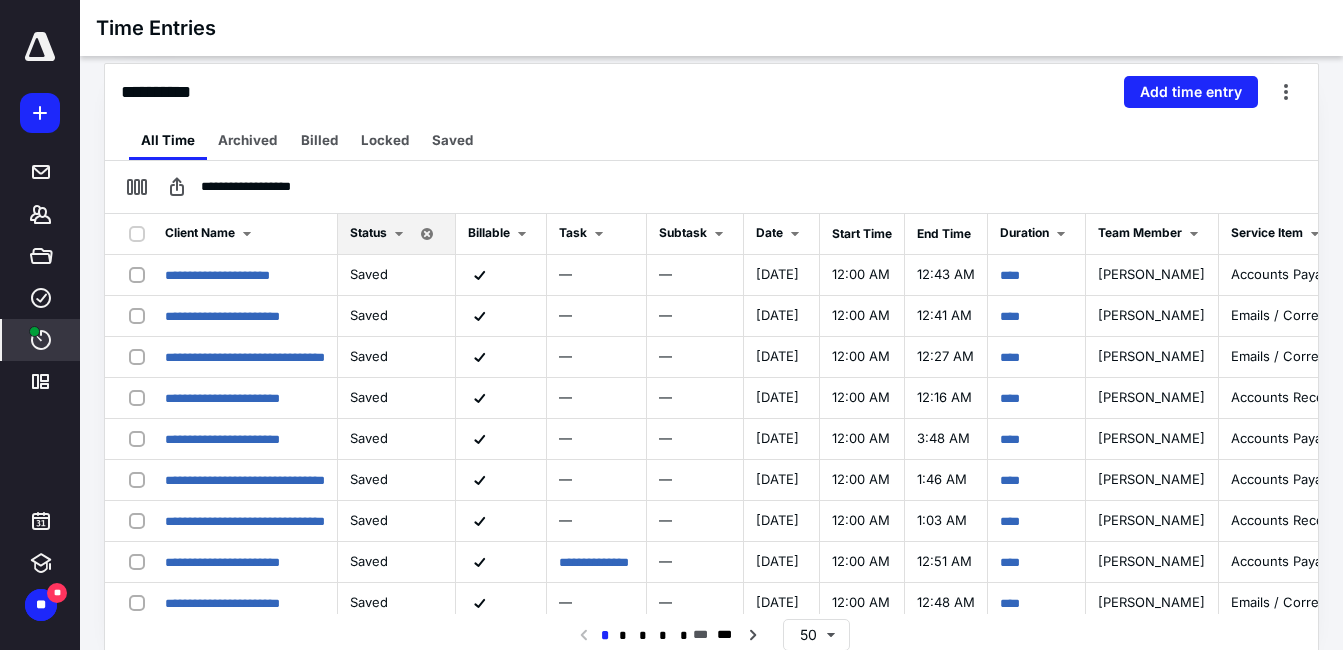 scroll, scrollTop: 377, scrollLeft: 0, axis: vertical 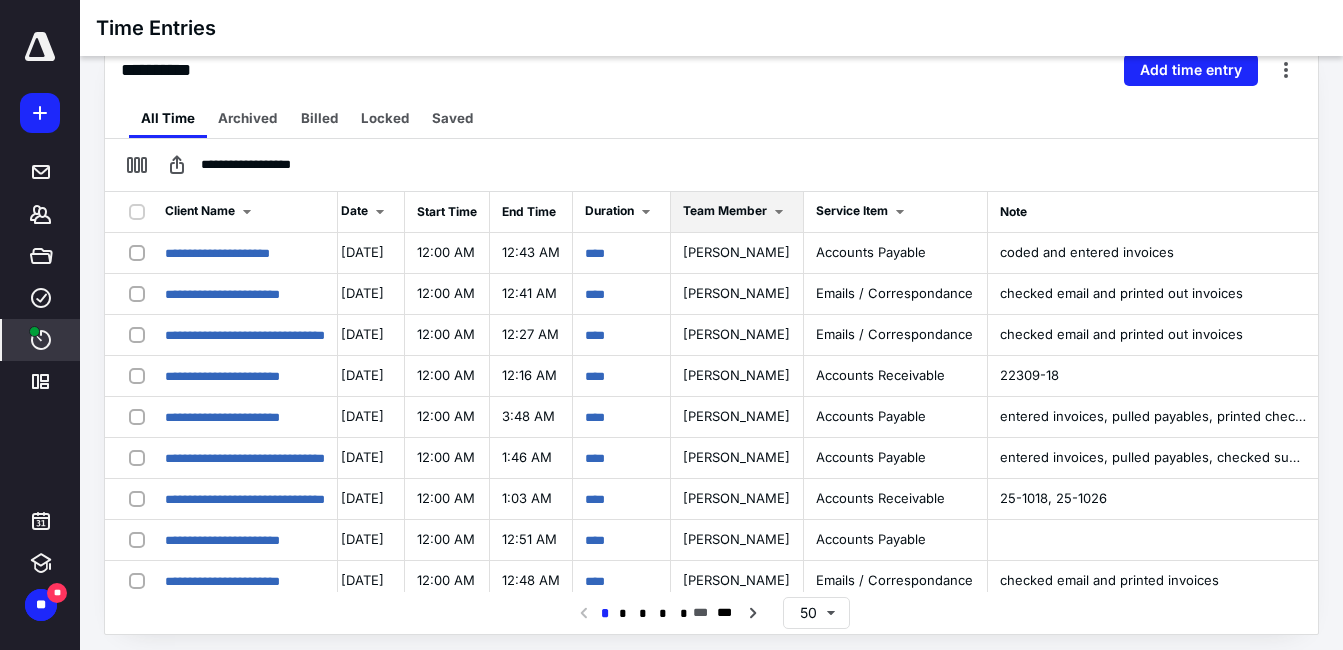 click on "Team Member" at bounding box center (725, 210) 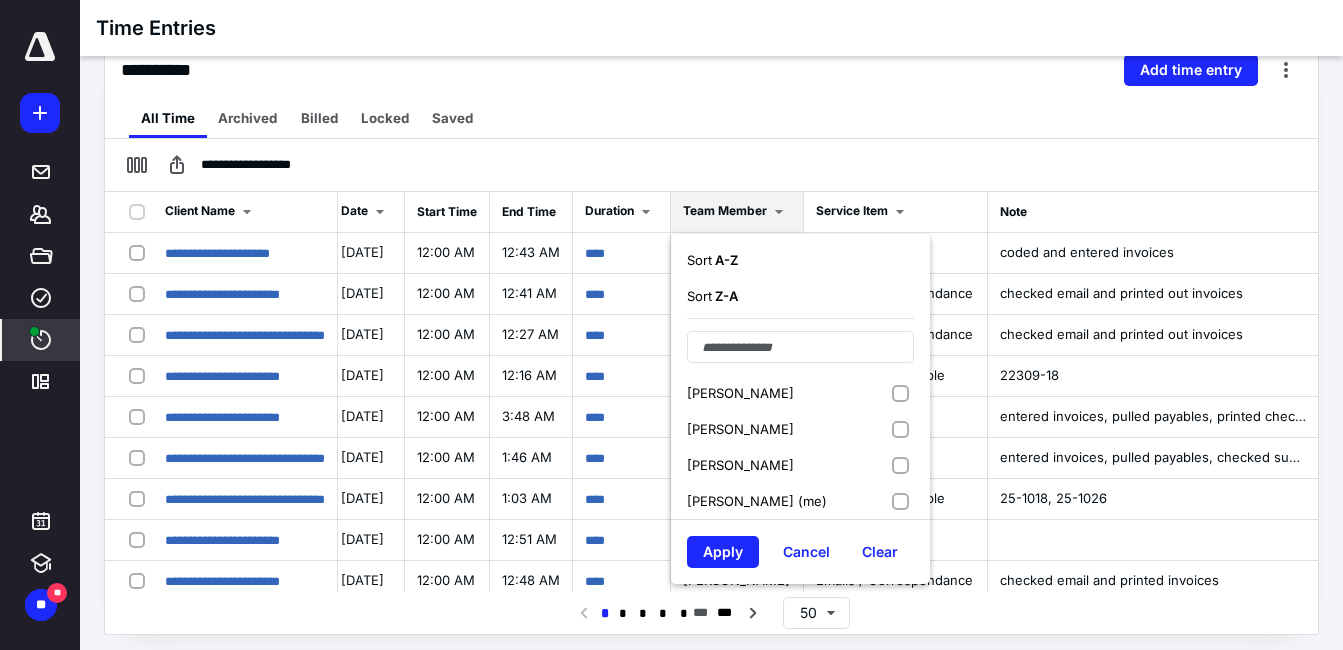 click on "[PERSON_NAME] (me)" at bounding box center [757, 501] 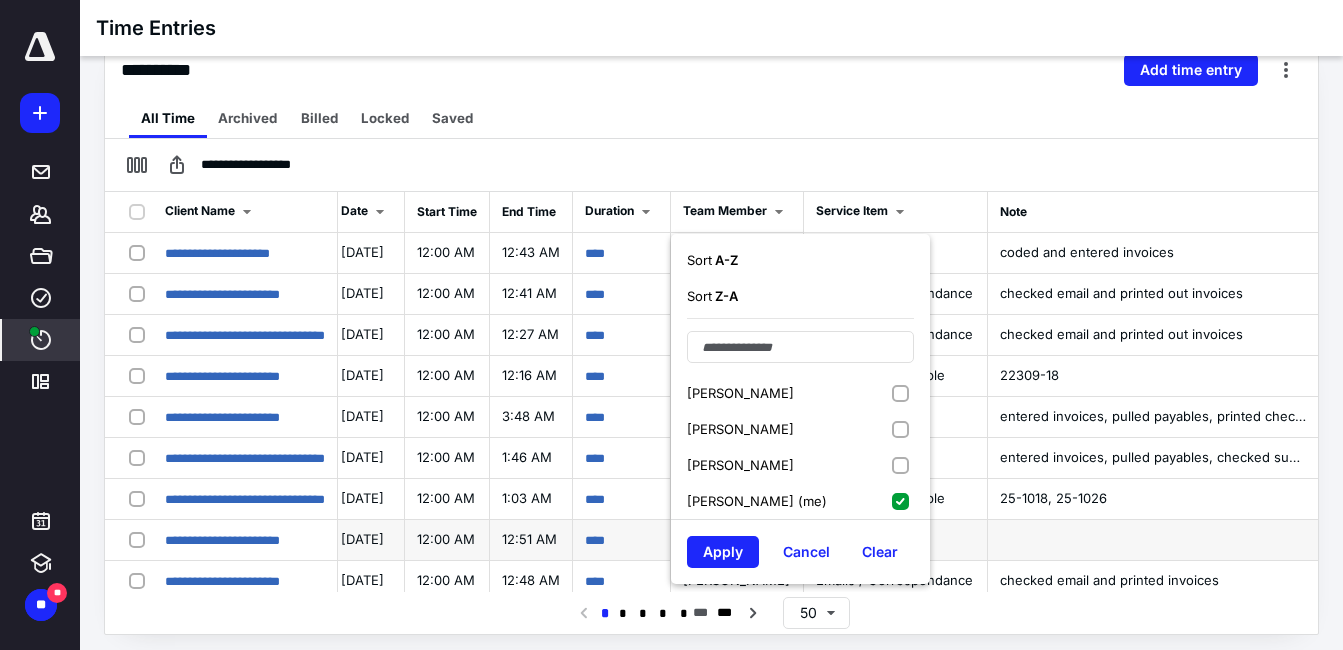 click on "Apply" at bounding box center (723, 552) 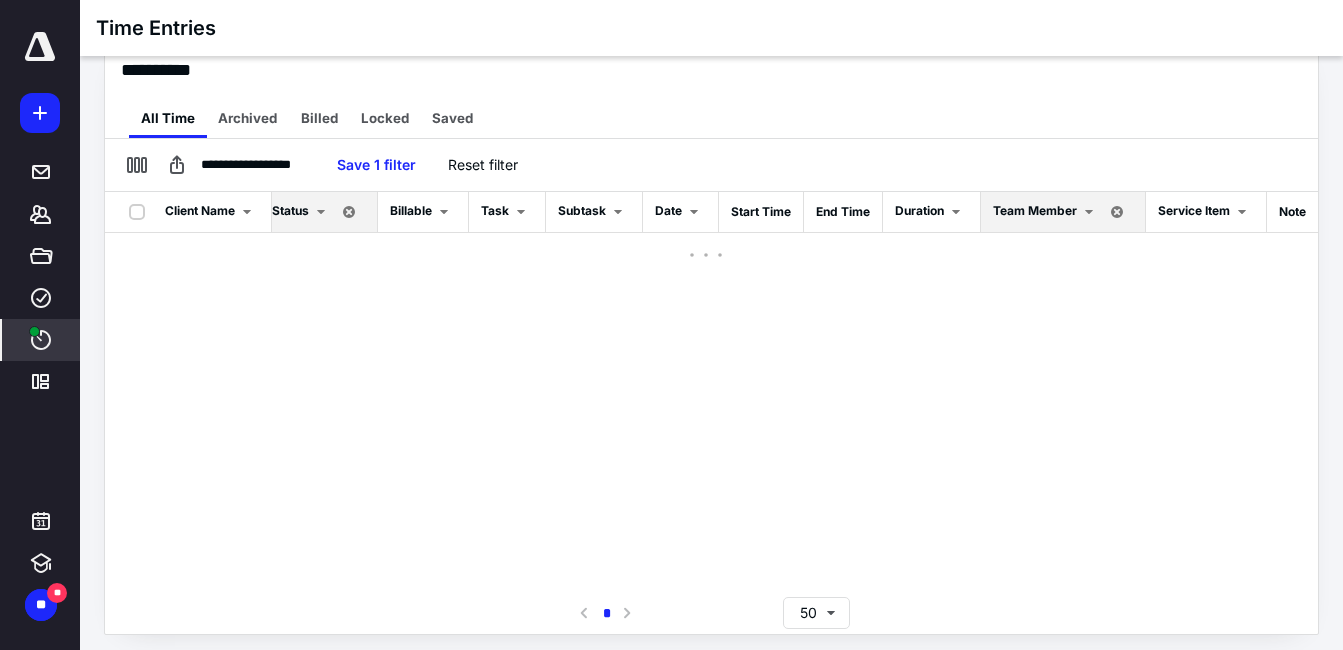 scroll, scrollTop: 0, scrollLeft: 20, axis: horizontal 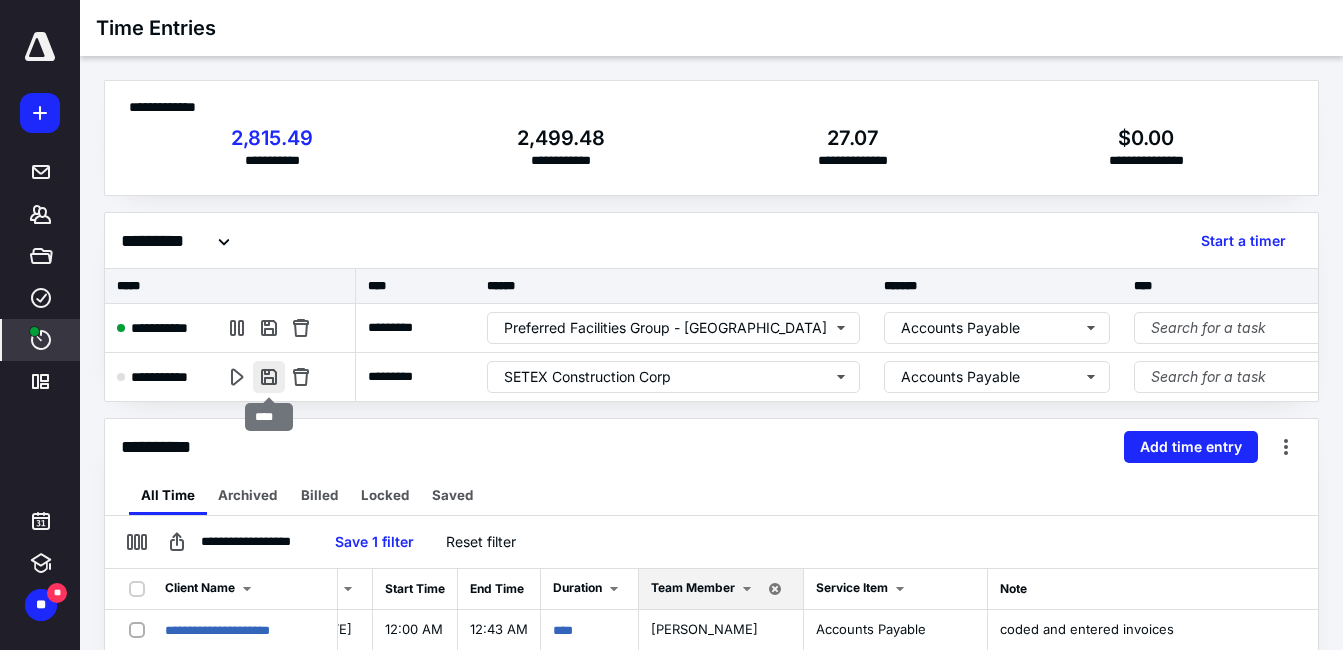 click at bounding box center (269, 377) 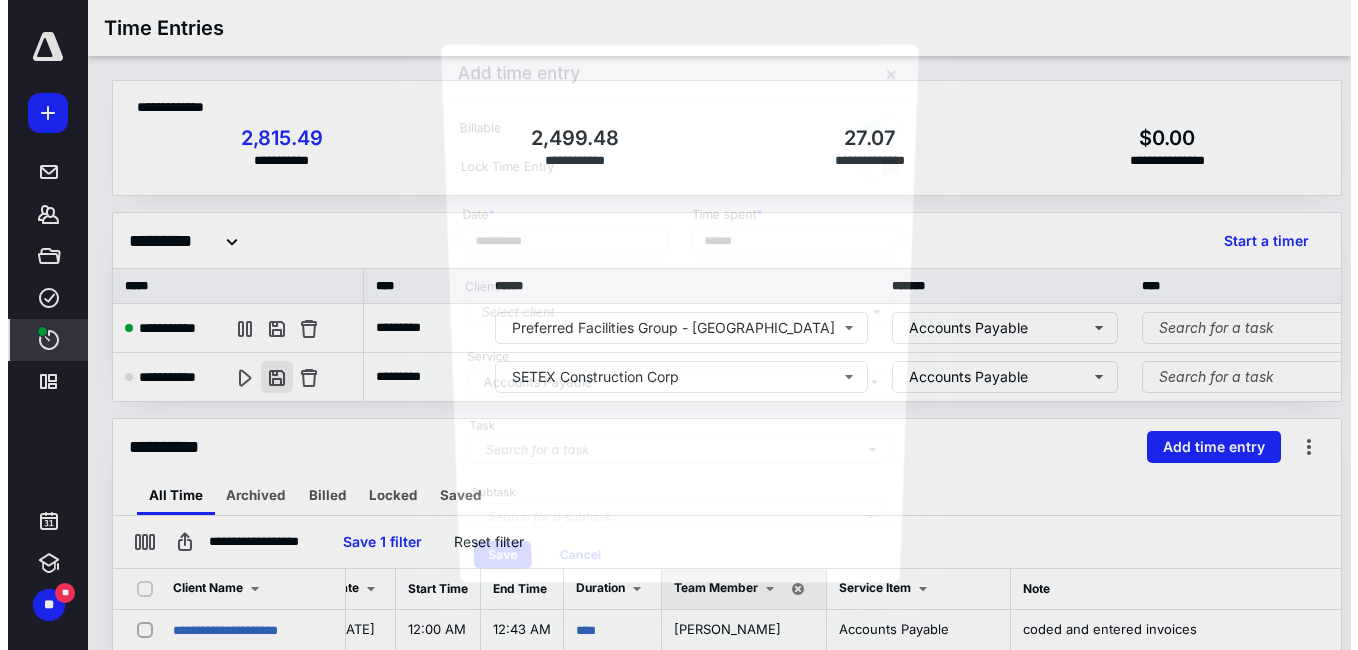 scroll, scrollTop: 0, scrollLeft: 487, axis: horizontal 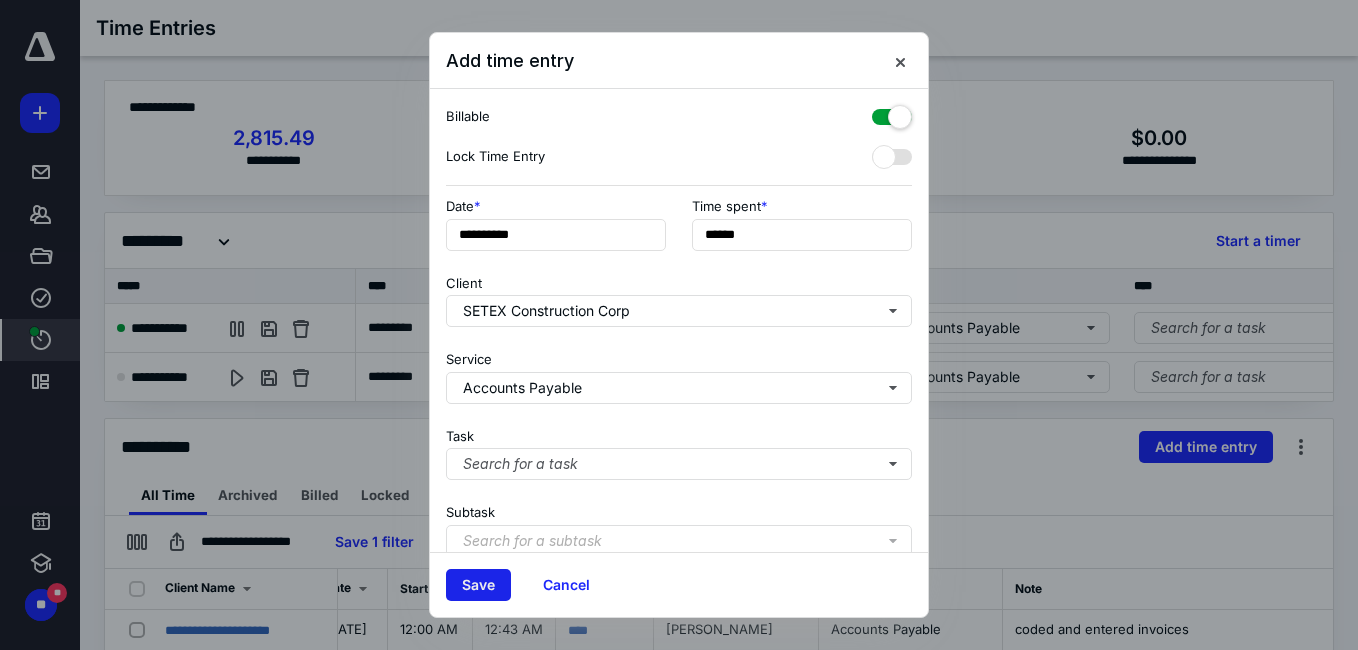 click on "Save" at bounding box center [478, 585] 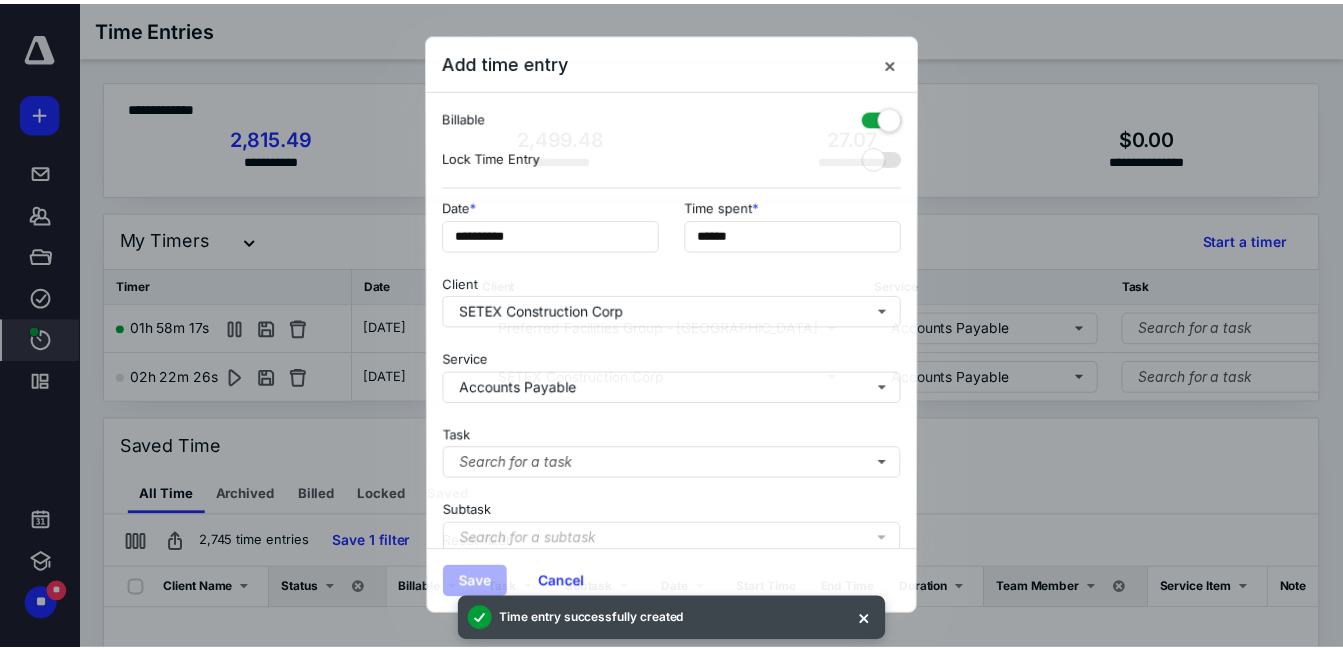 scroll, scrollTop: 0, scrollLeft: 5, axis: horizontal 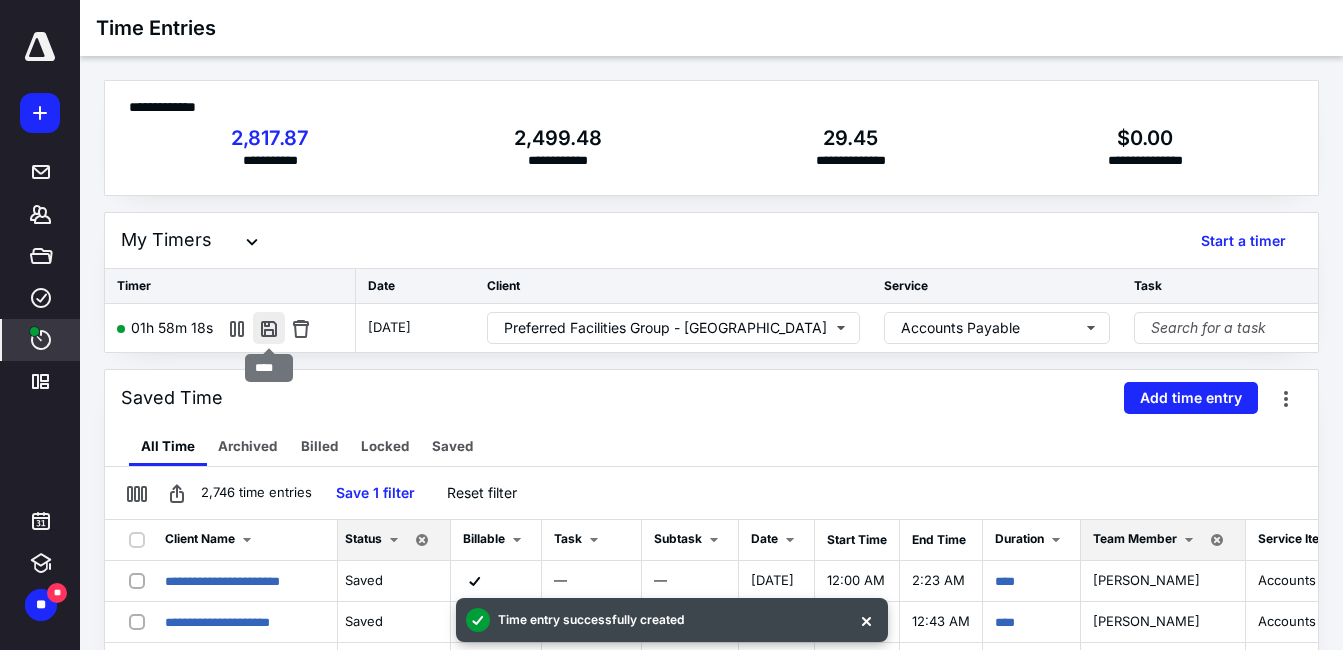 click at bounding box center (269, 328) 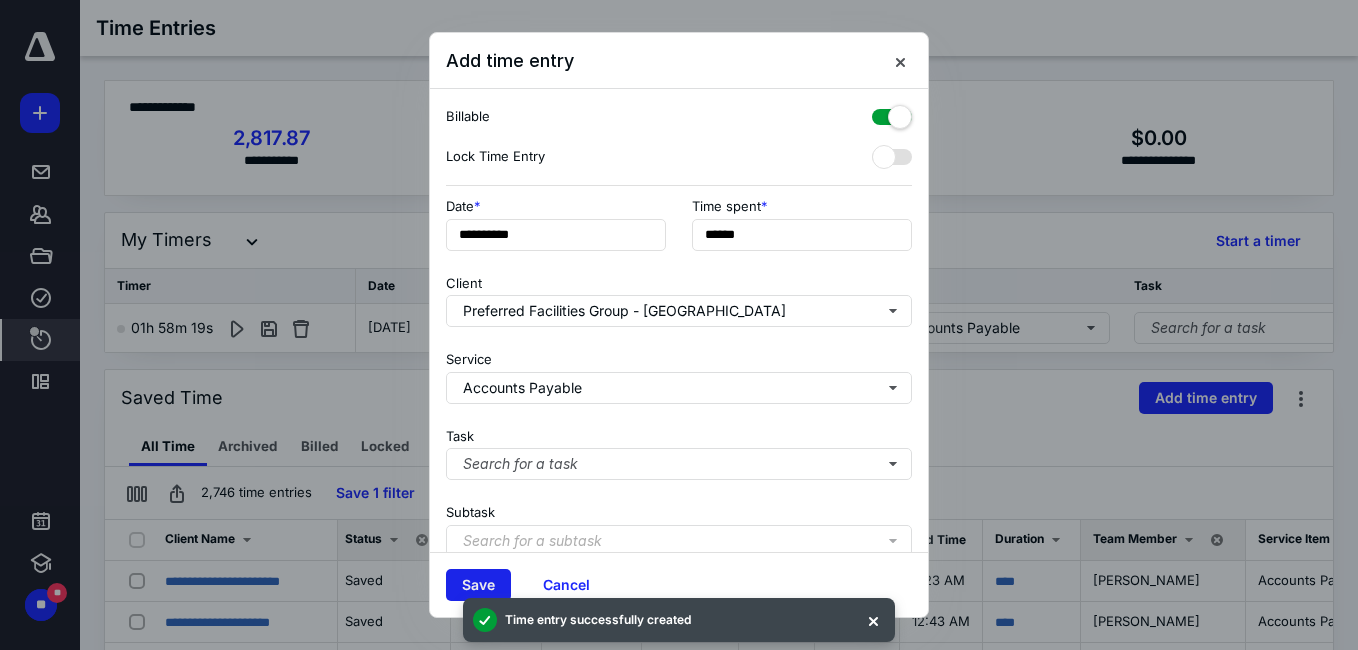 click on "Save" at bounding box center (478, 585) 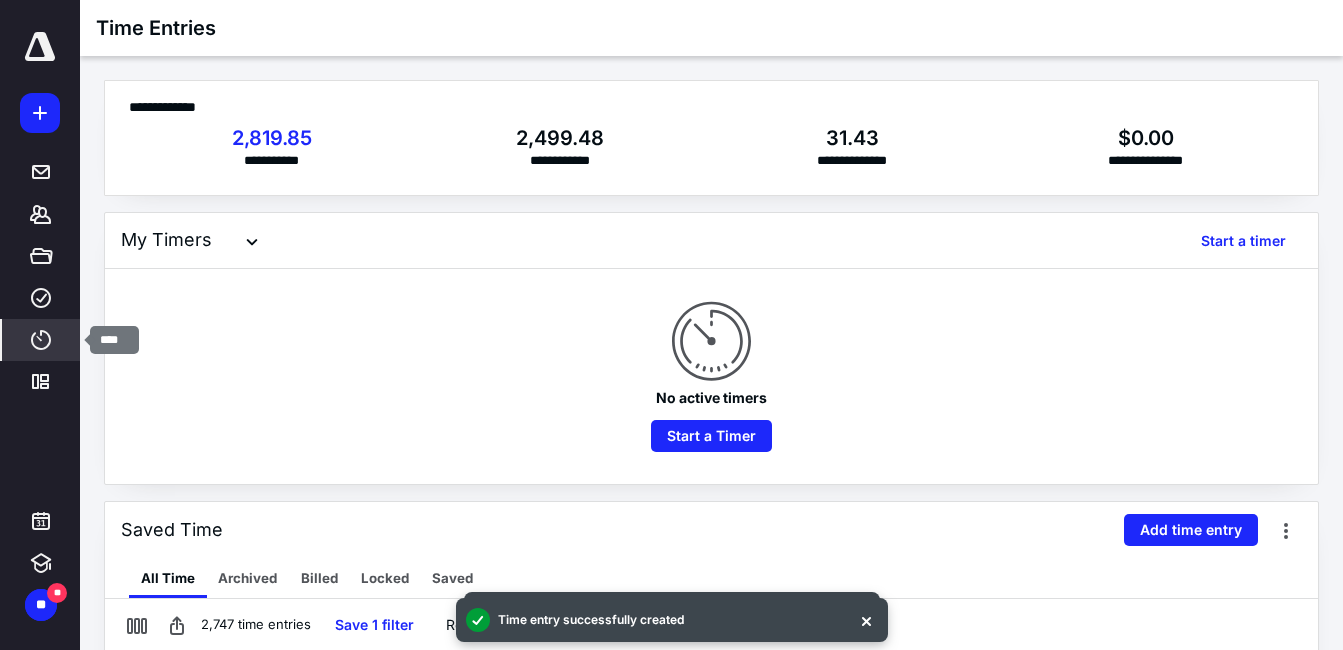 click 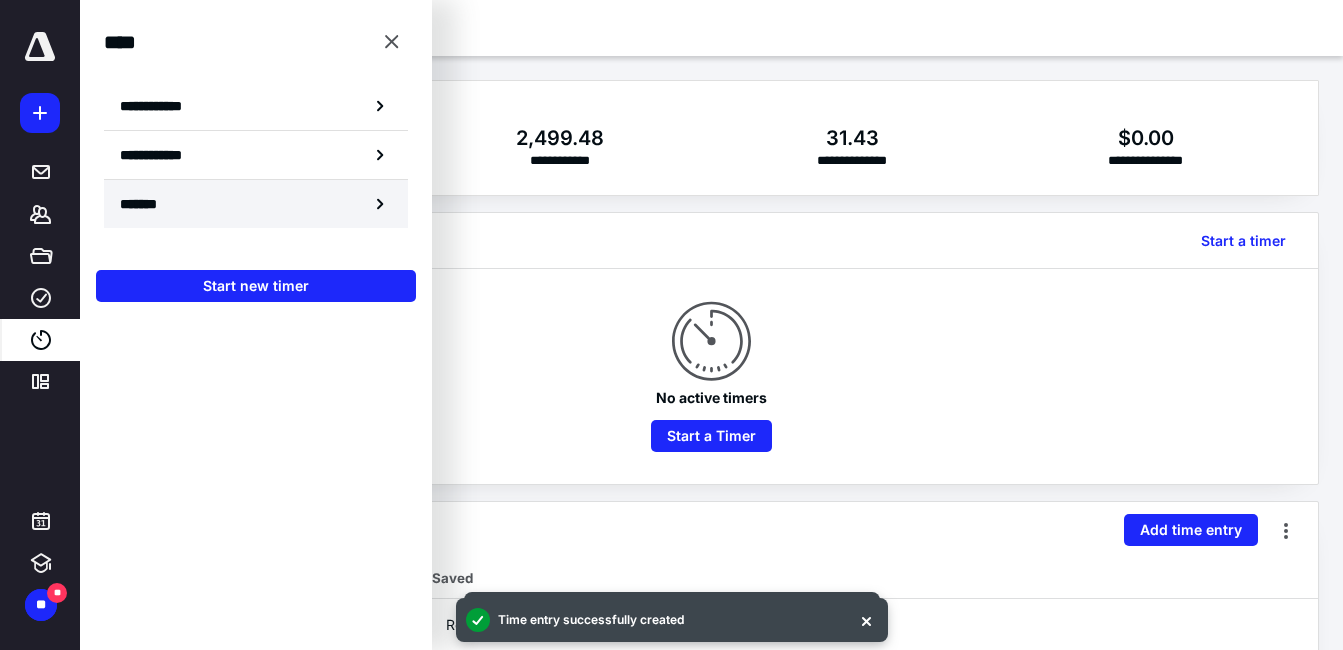 click on "*******" at bounding box center [256, 204] 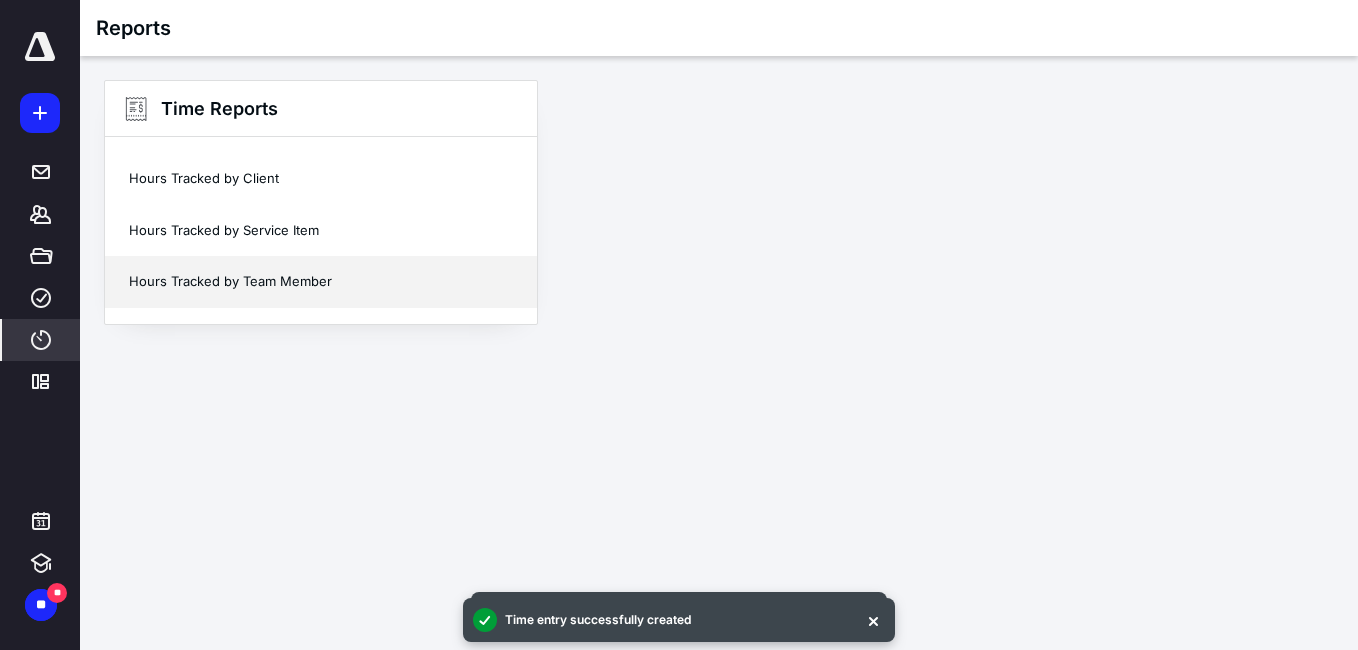 click on "Hours Tracked by Team Member" at bounding box center (321, 282) 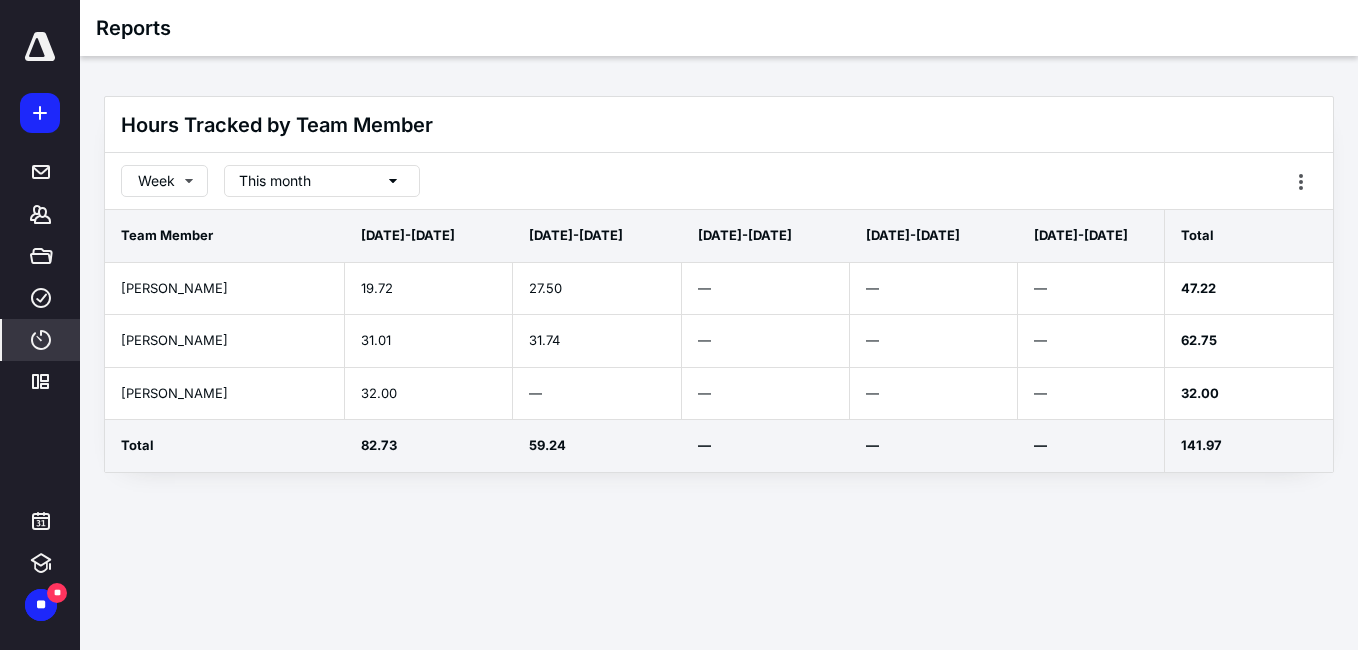 click on "Hours Tracked by Team Member Week This month Team Member [PERSON_NAME] [PERSON_NAME] [PERSON_NAME] Total [DATE]-[DATE] 19.72 31.01 32.00 82.73 [DATE]-[DATE] 27.50 31.74 — 59.24 [DATE]-[DATE] — — — — [DATE]-[DATE] — — — — [DATE]-[DATE] — — — — Total 47.22 62.75 32.00 141.97" at bounding box center (719, 284) 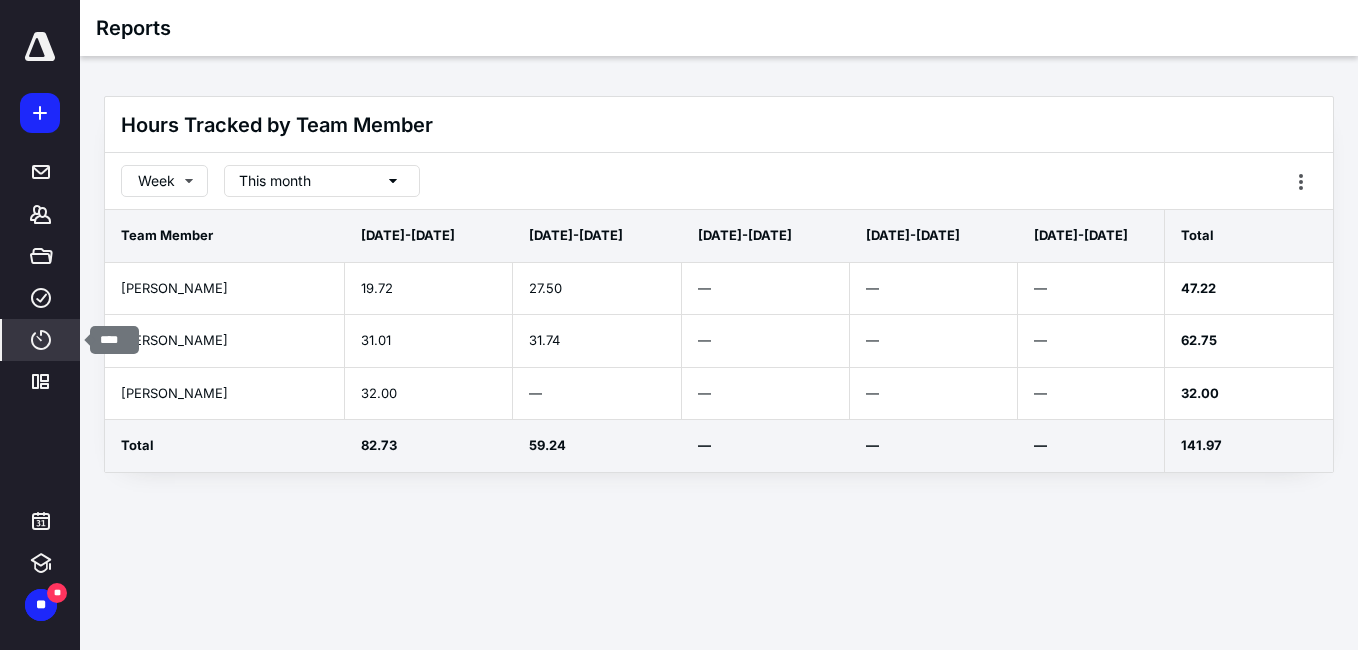 click 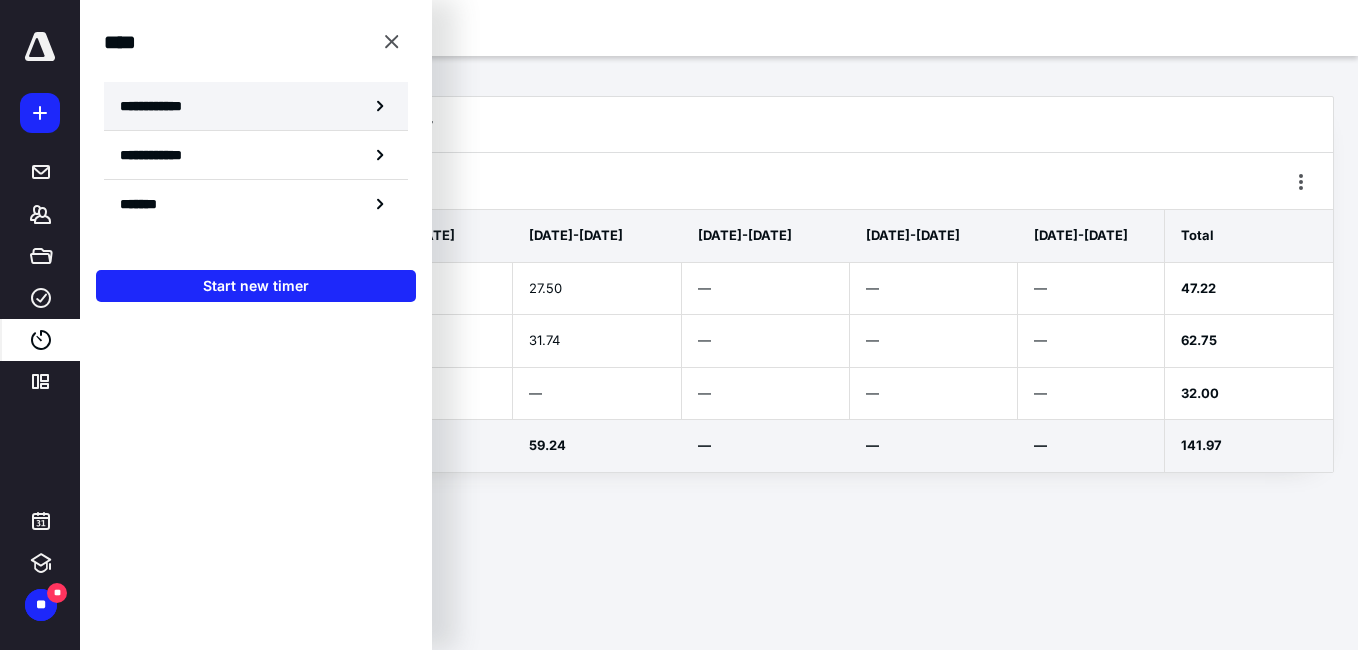 click on "**********" at bounding box center (256, 106) 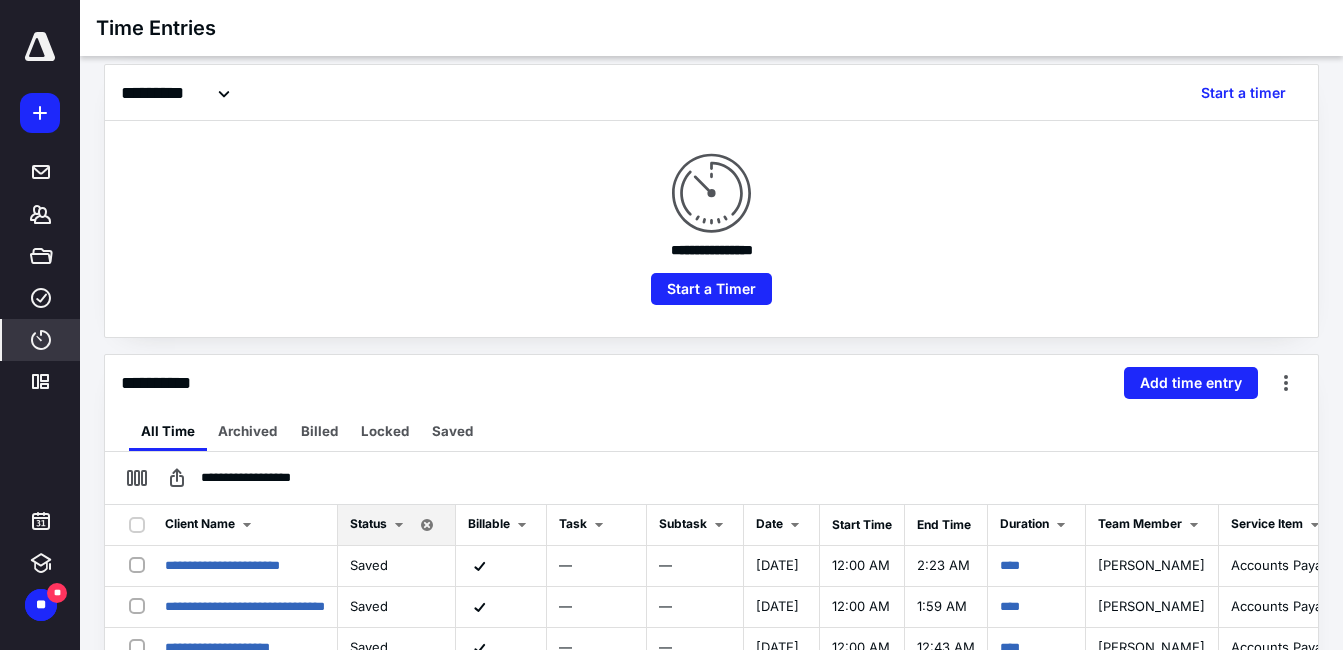 scroll, scrollTop: 400, scrollLeft: 0, axis: vertical 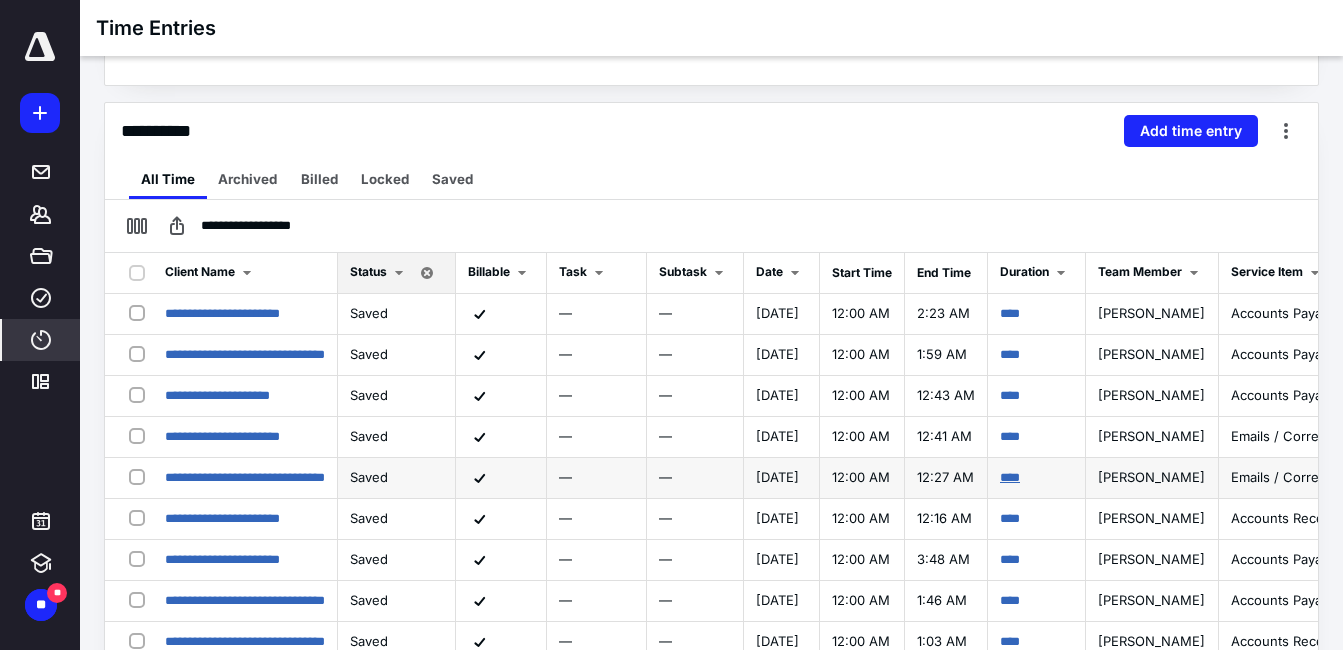 click on "****" at bounding box center [1010, 477] 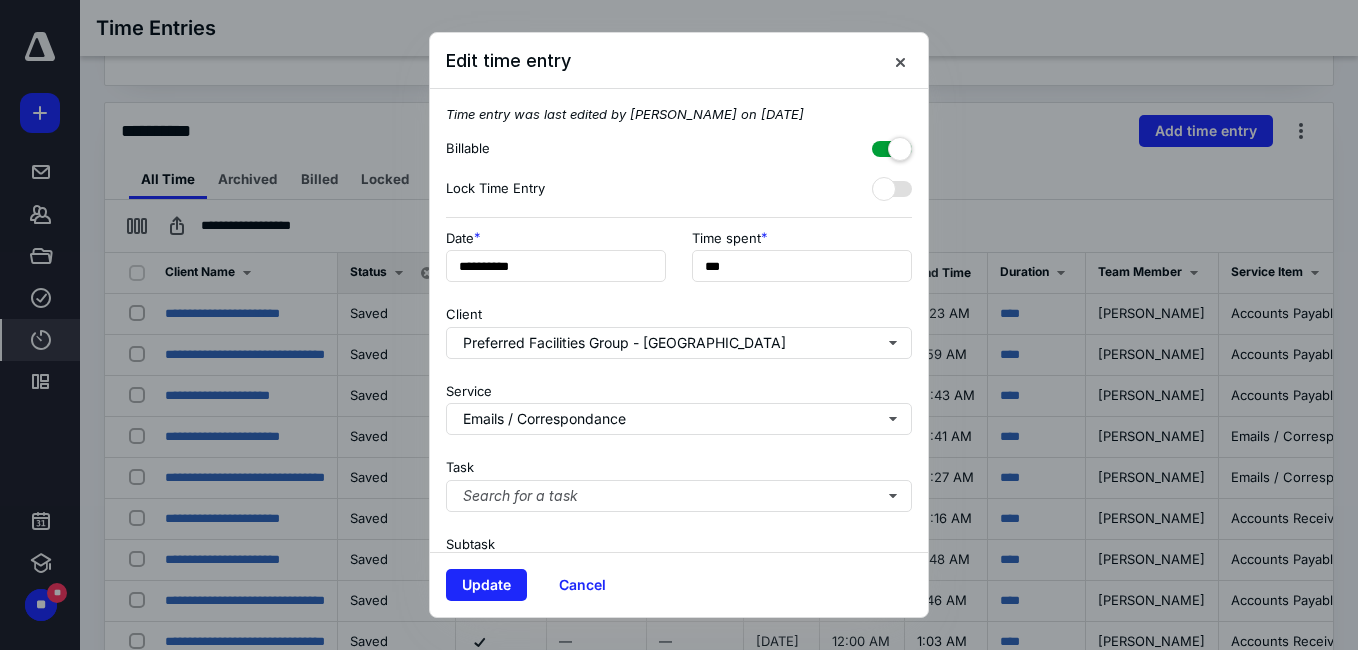 click on "**********" at bounding box center (679, 262) 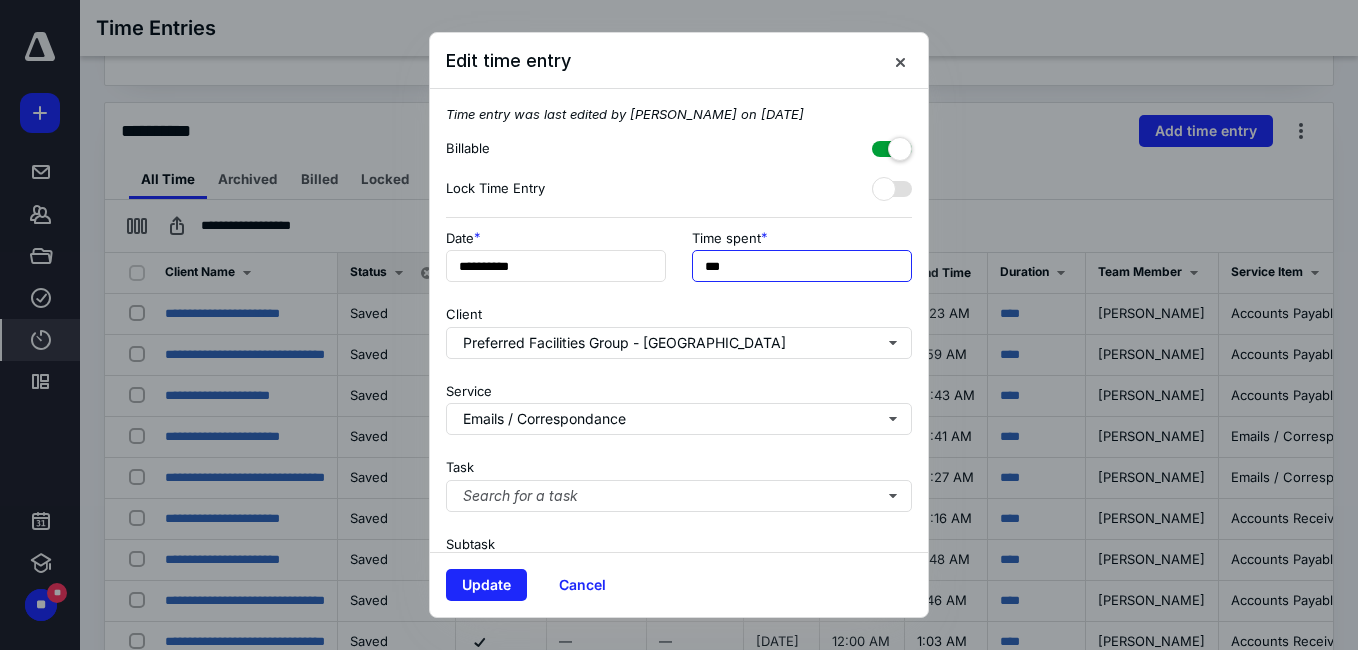 drag, startPoint x: 715, startPoint y: 264, endPoint x: 701, endPoint y: 267, distance: 14.3178215 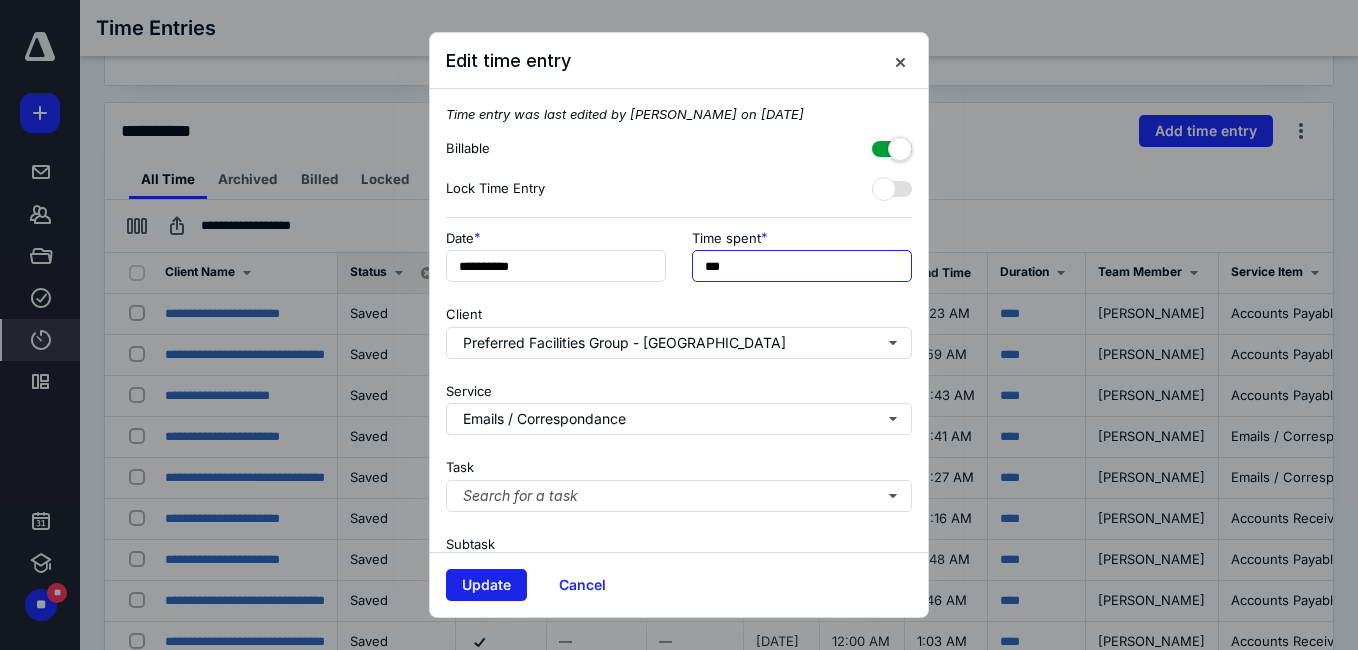 type on "***" 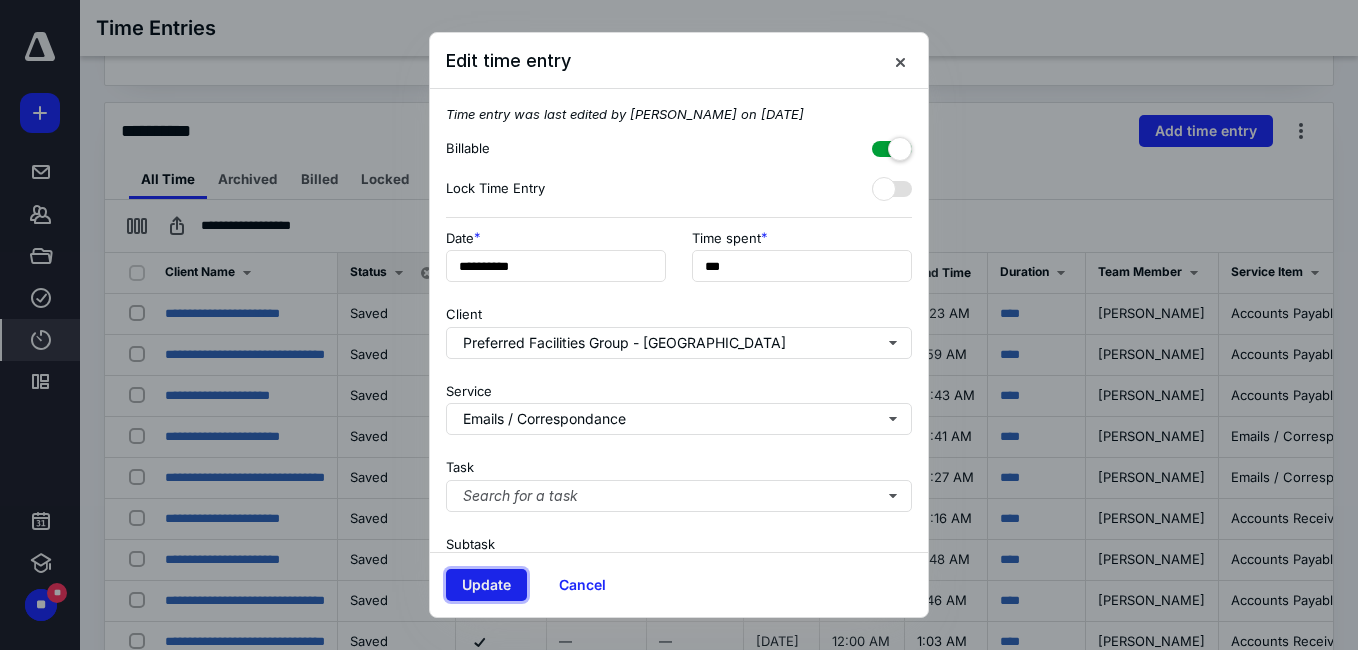 click on "Update" at bounding box center [486, 585] 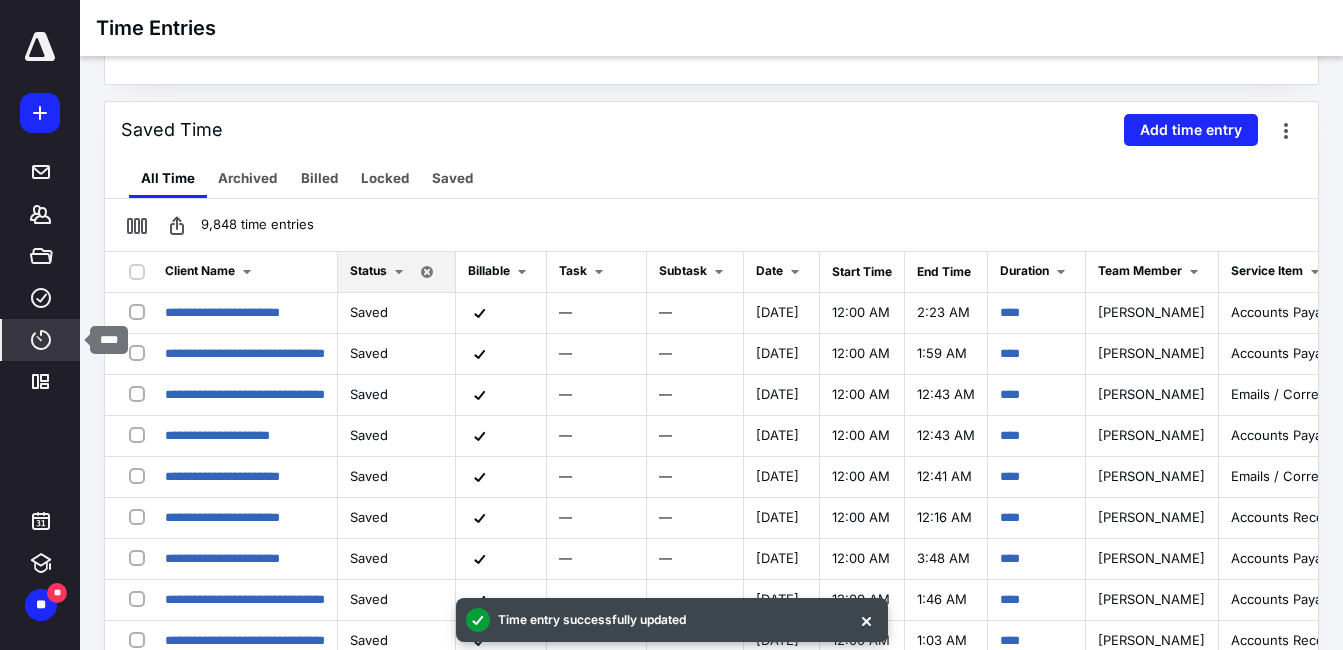 click 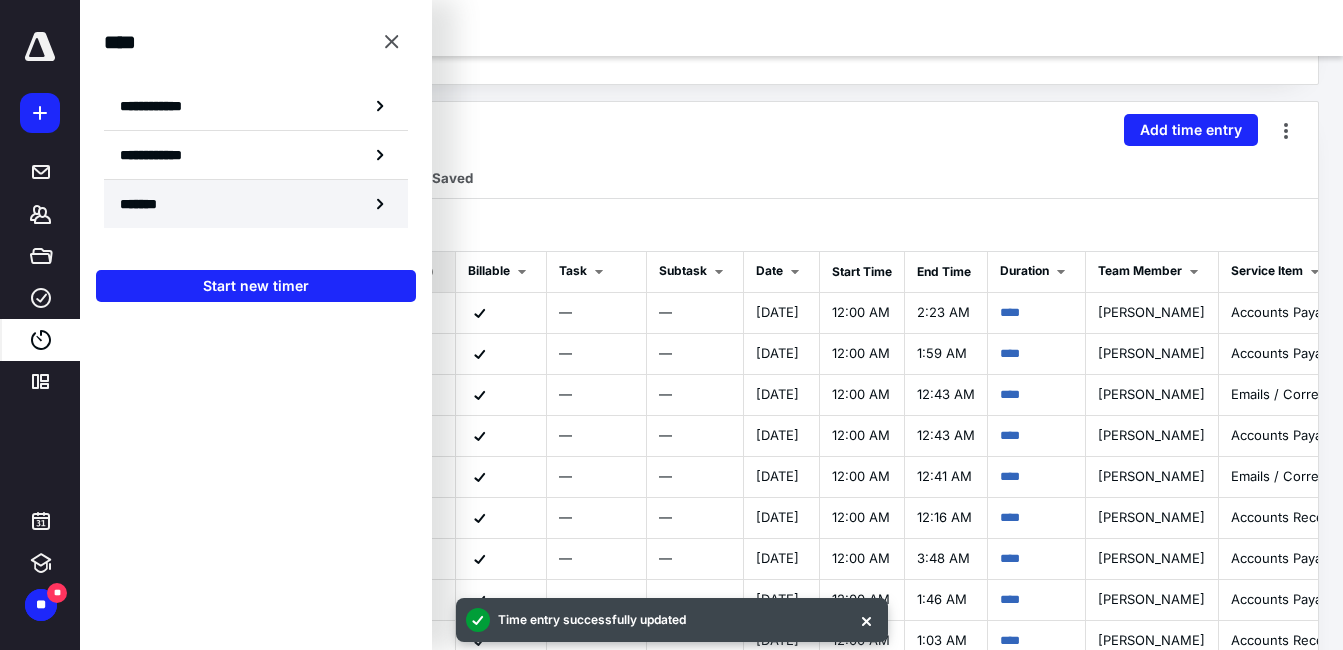 click on "*******" at bounding box center (146, 204) 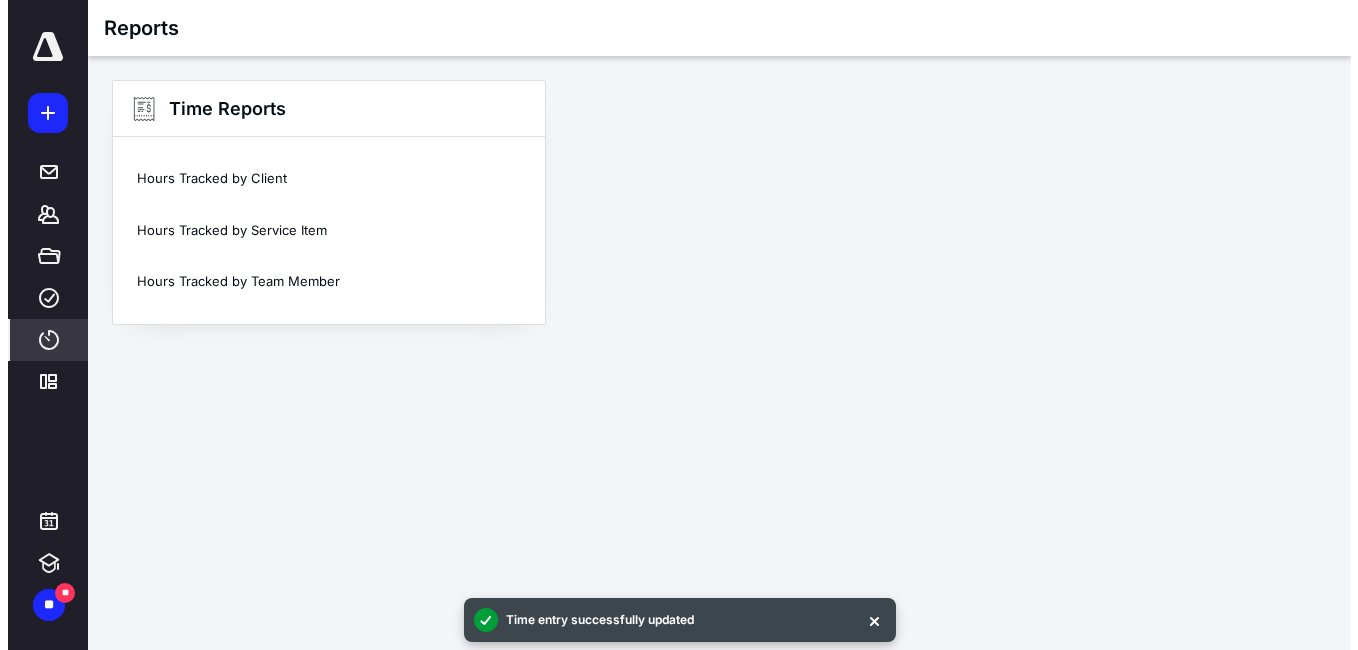 scroll, scrollTop: 0, scrollLeft: 0, axis: both 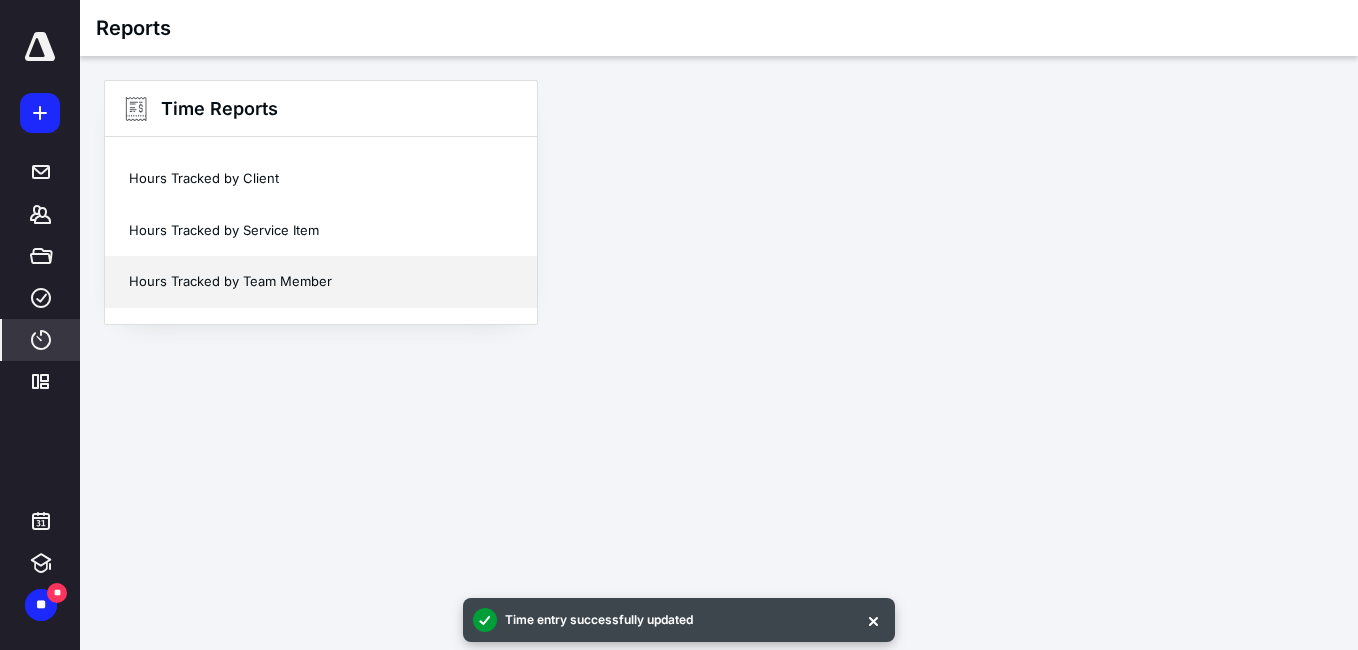 click on "Hours Tracked by Team Member" at bounding box center [321, 282] 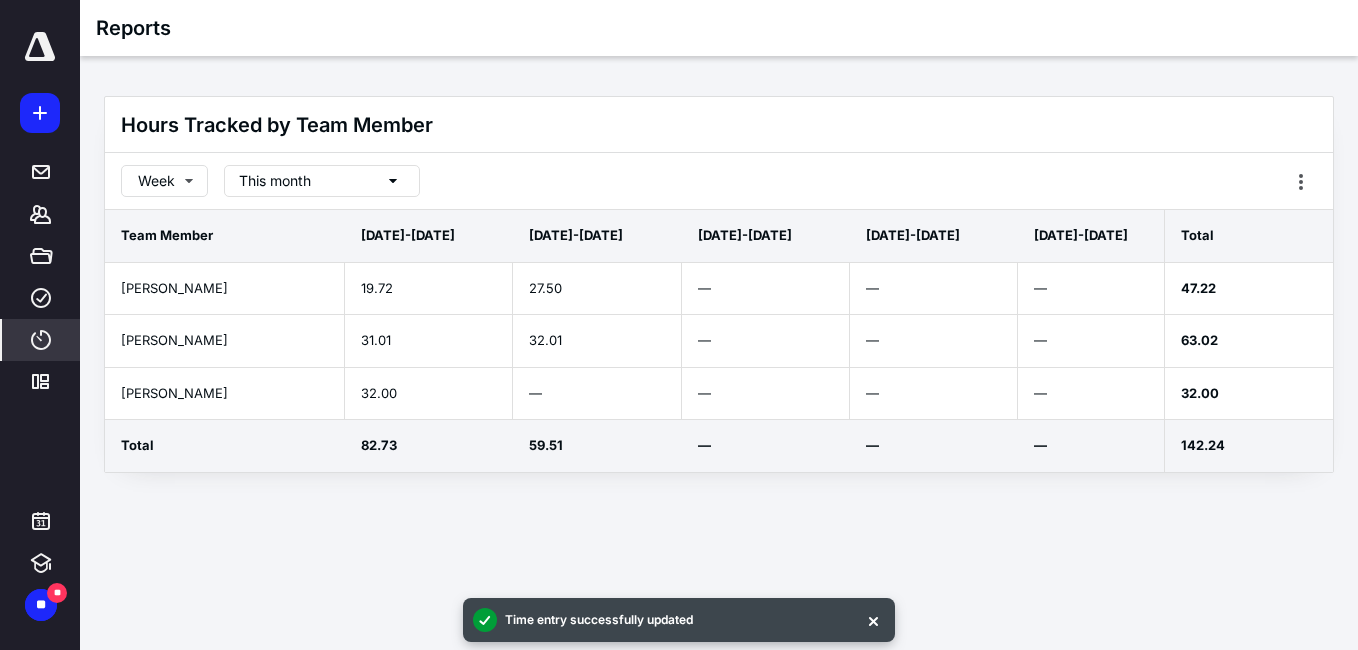 click 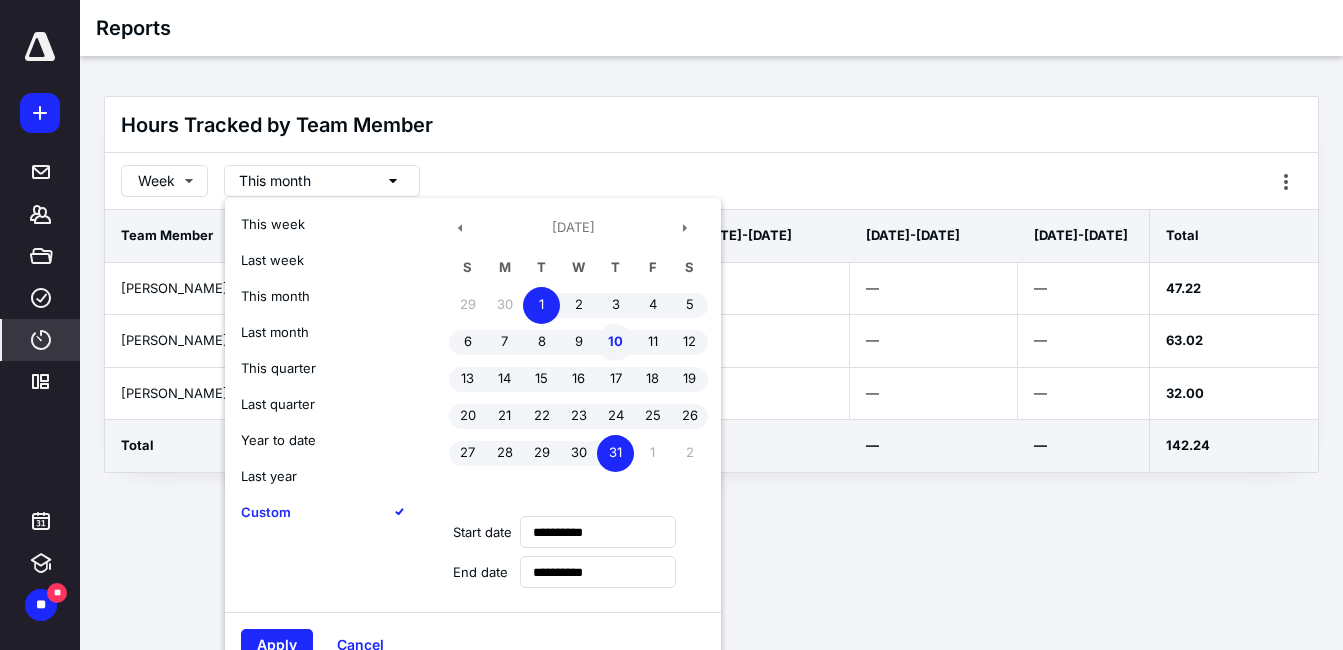 click on "10" at bounding box center [615, 342] 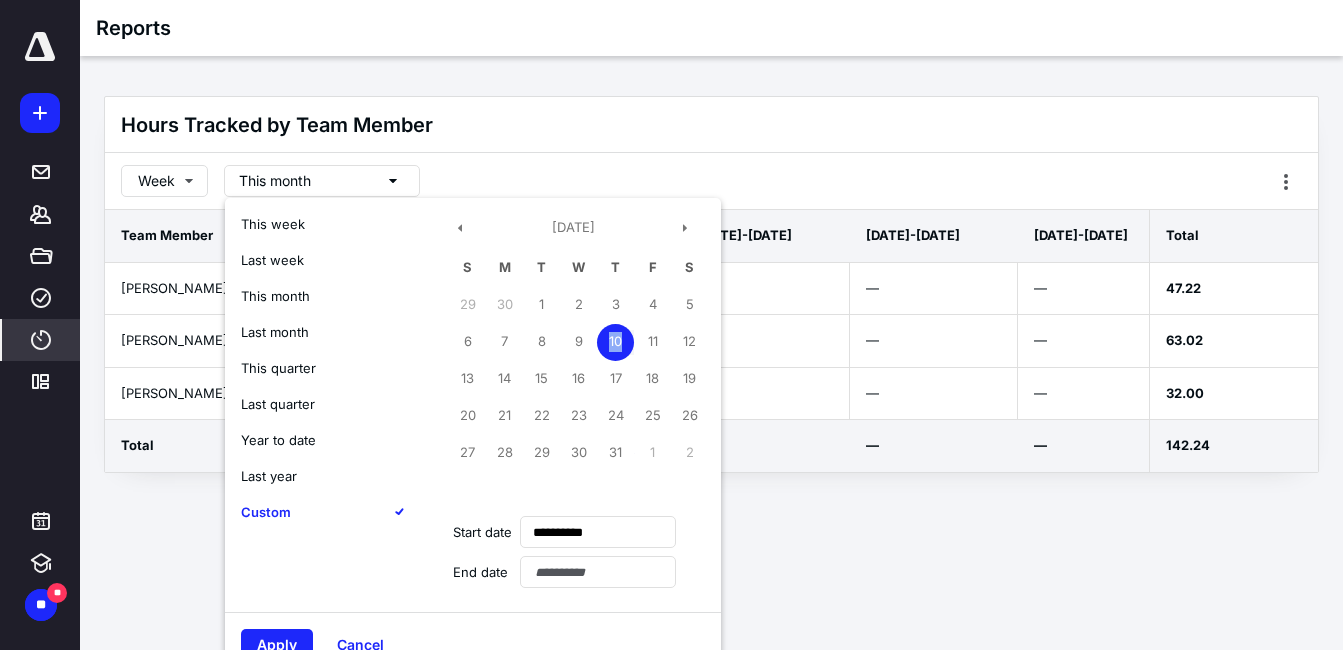 click on "10" at bounding box center [615, 342] 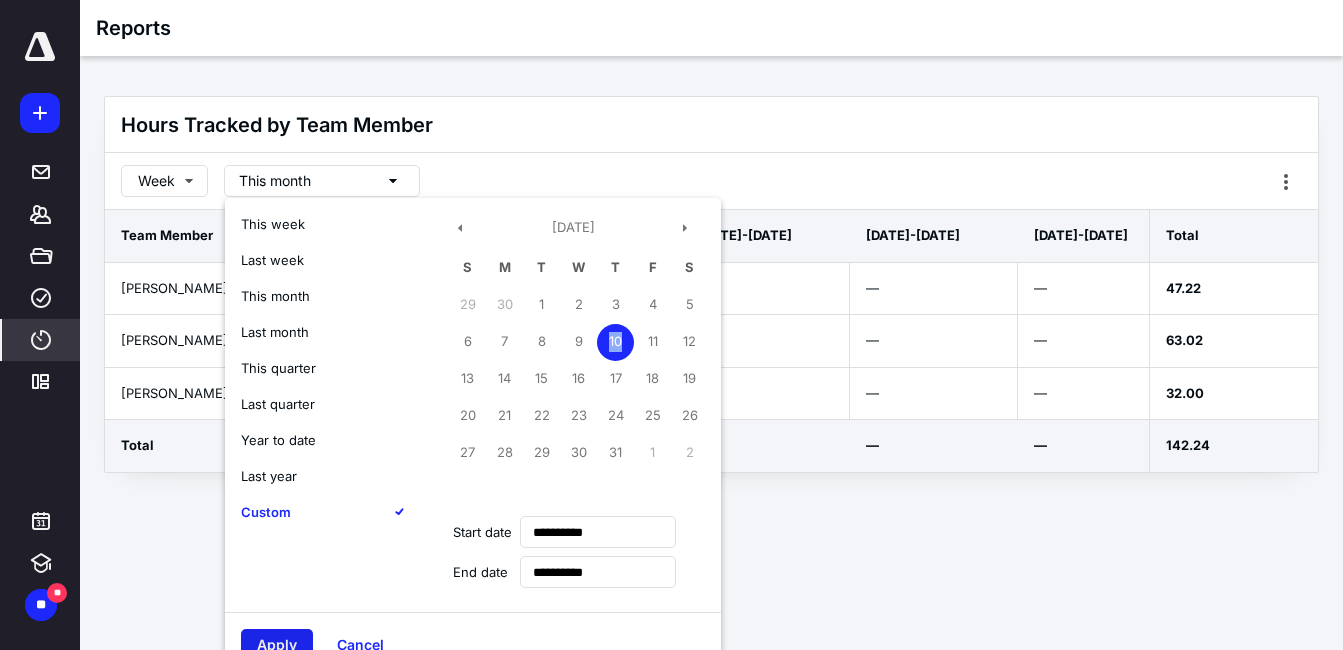 click on "Apply" at bounding box center (277, 645) 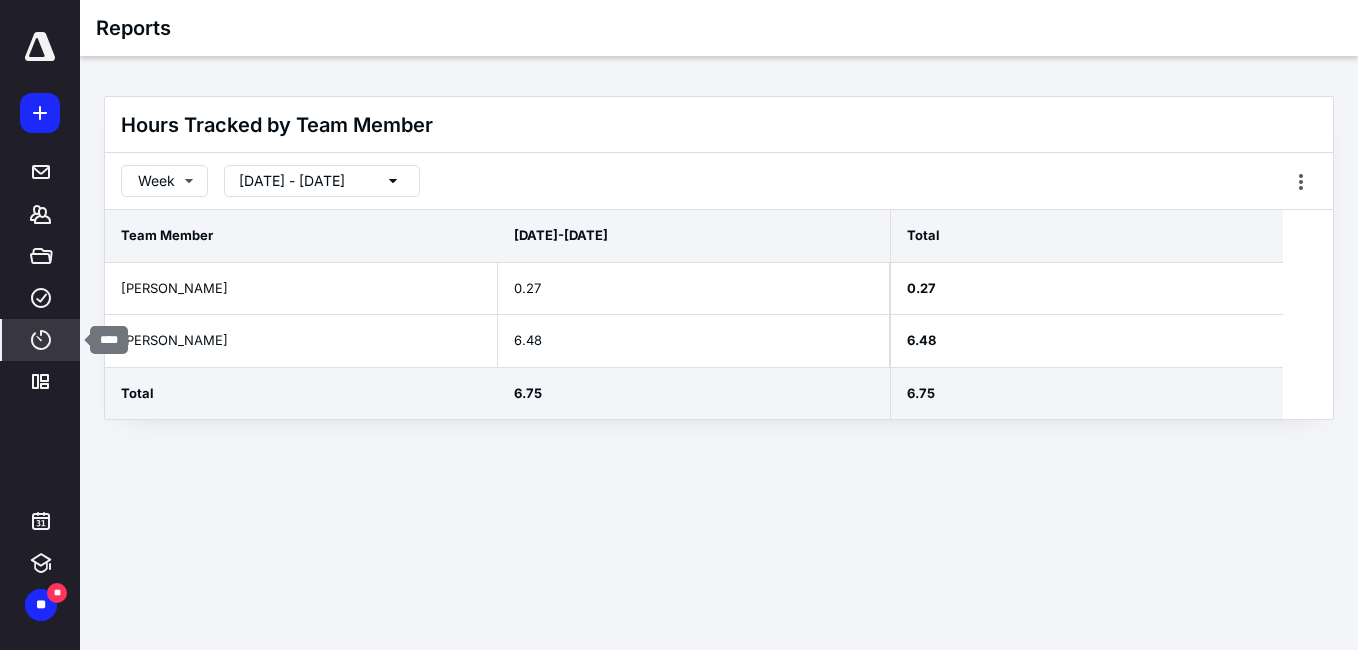 click on "****" at bounding box center (41, 340) 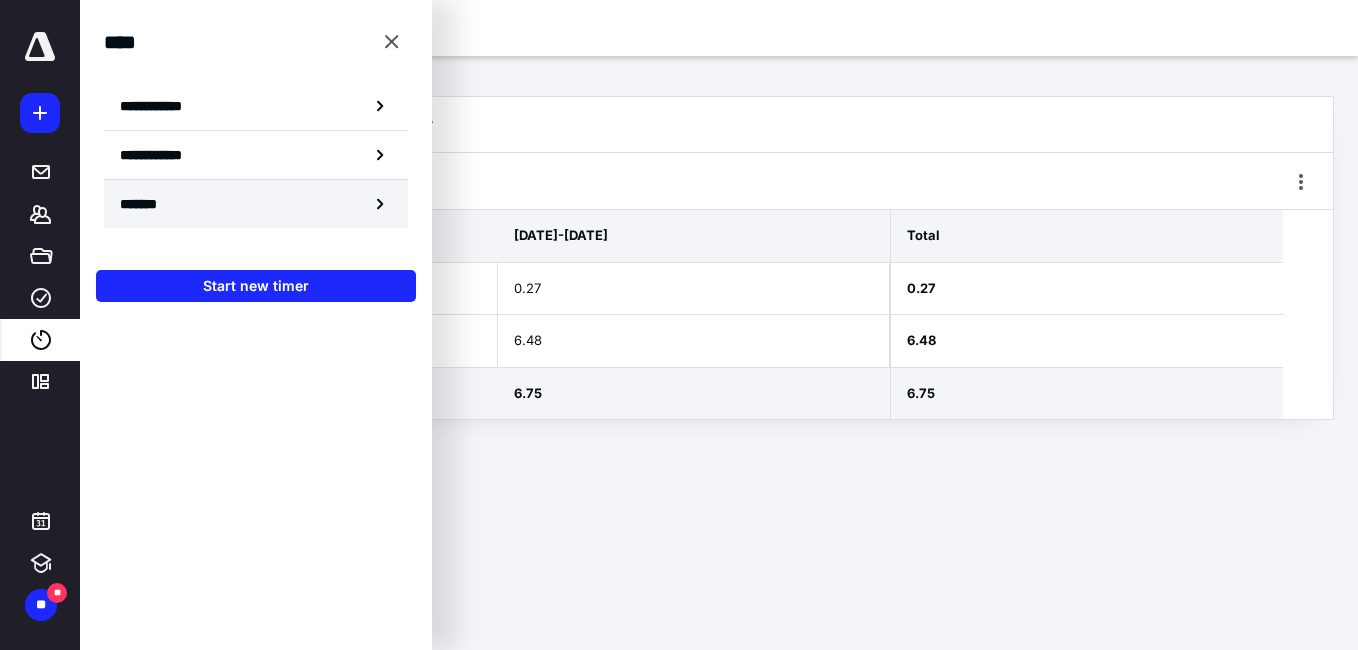 click on "*******" at bounding box center [256, 204] 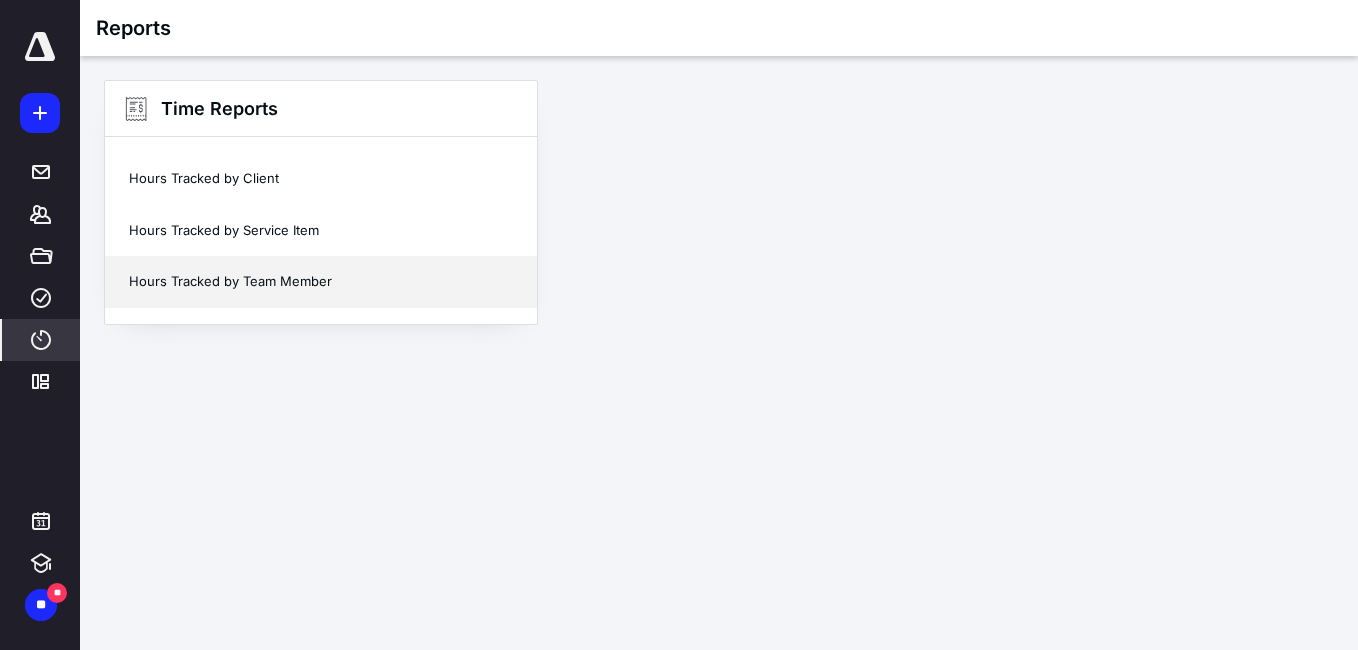 click on "Hours Tracked by Team Member" at bounding box center (321, 282) 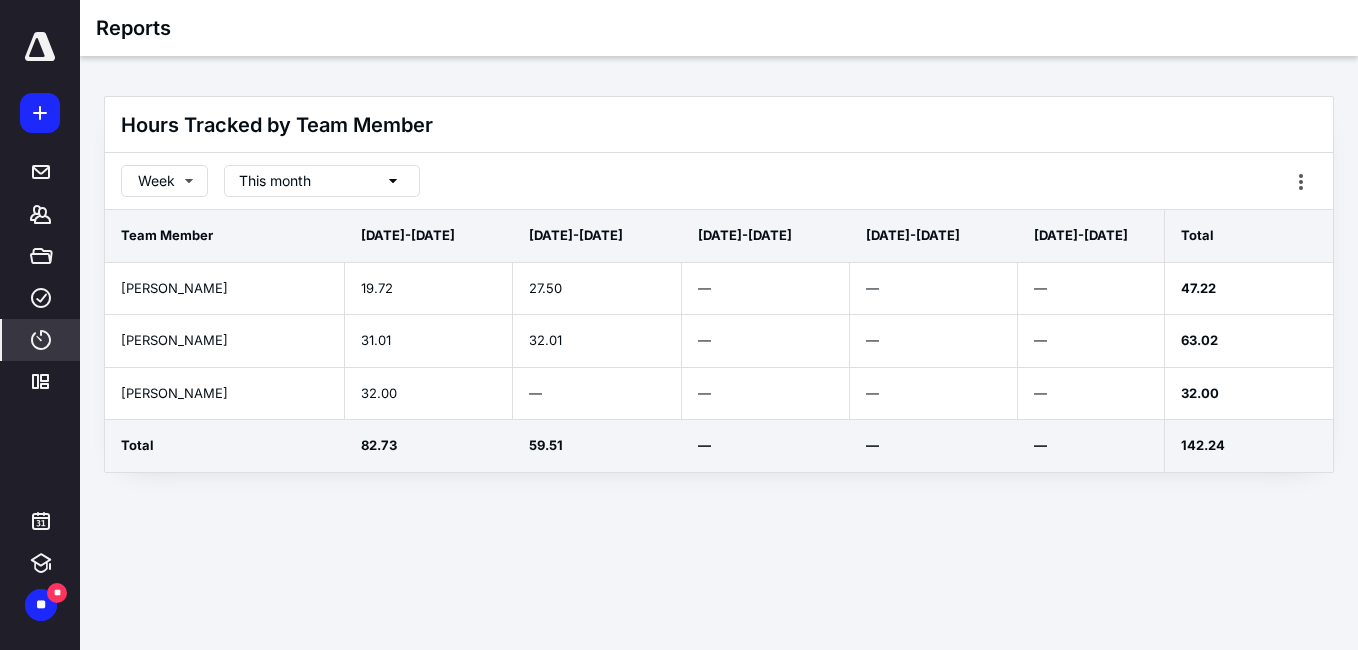 click on "Hours Tracked by Team Member" at bounding box center (719, 125) 